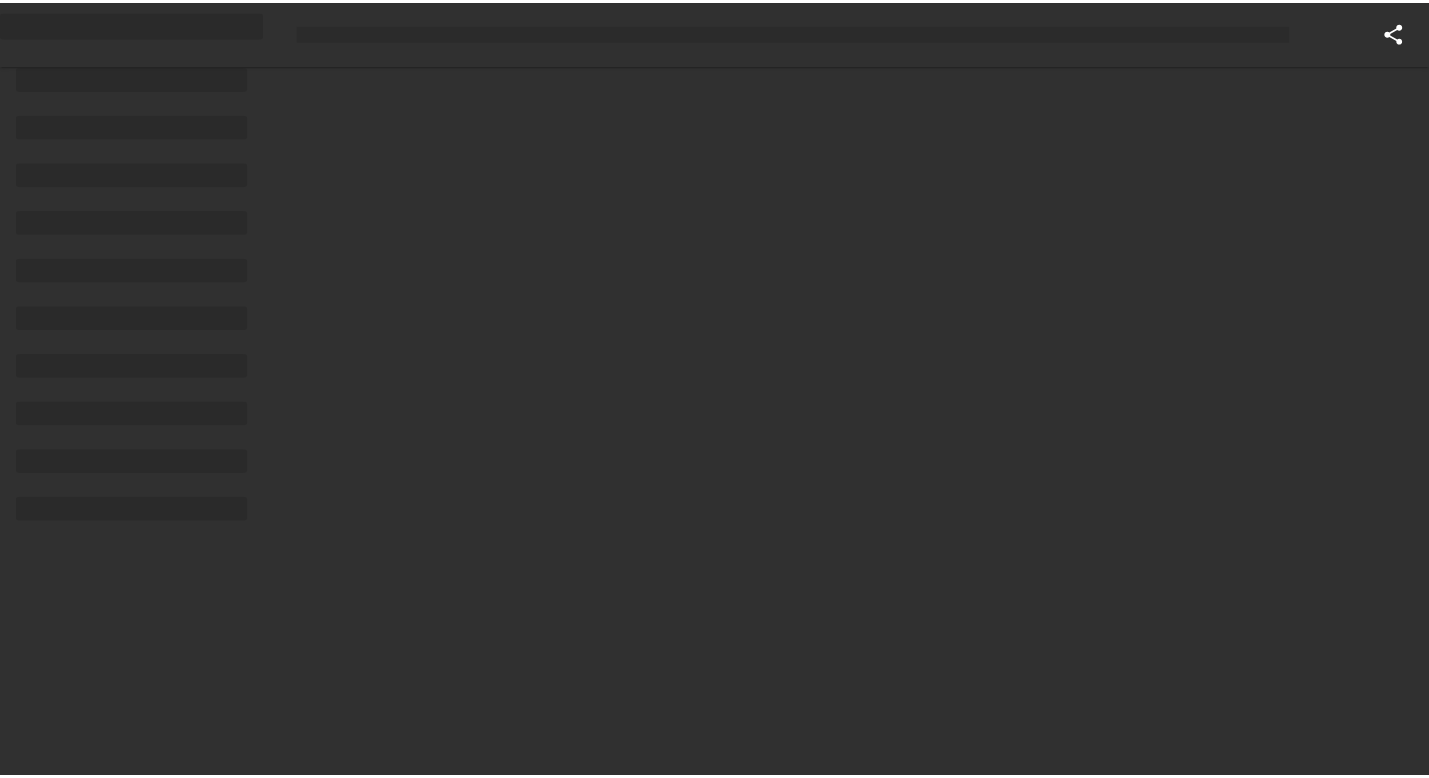 scroll, scrollTop: 0, scrollLeft: 0, axis: both 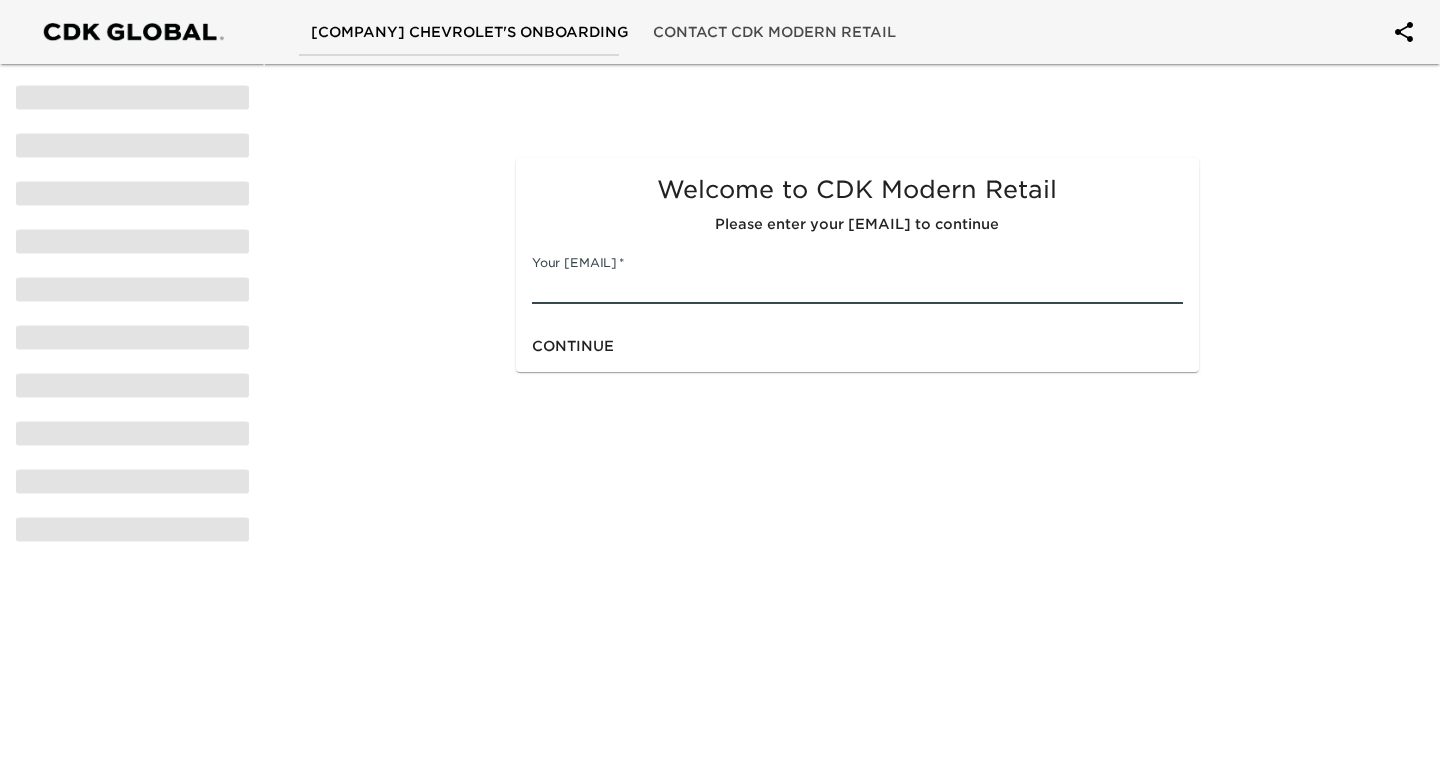 click at bounding box center (857, 288) 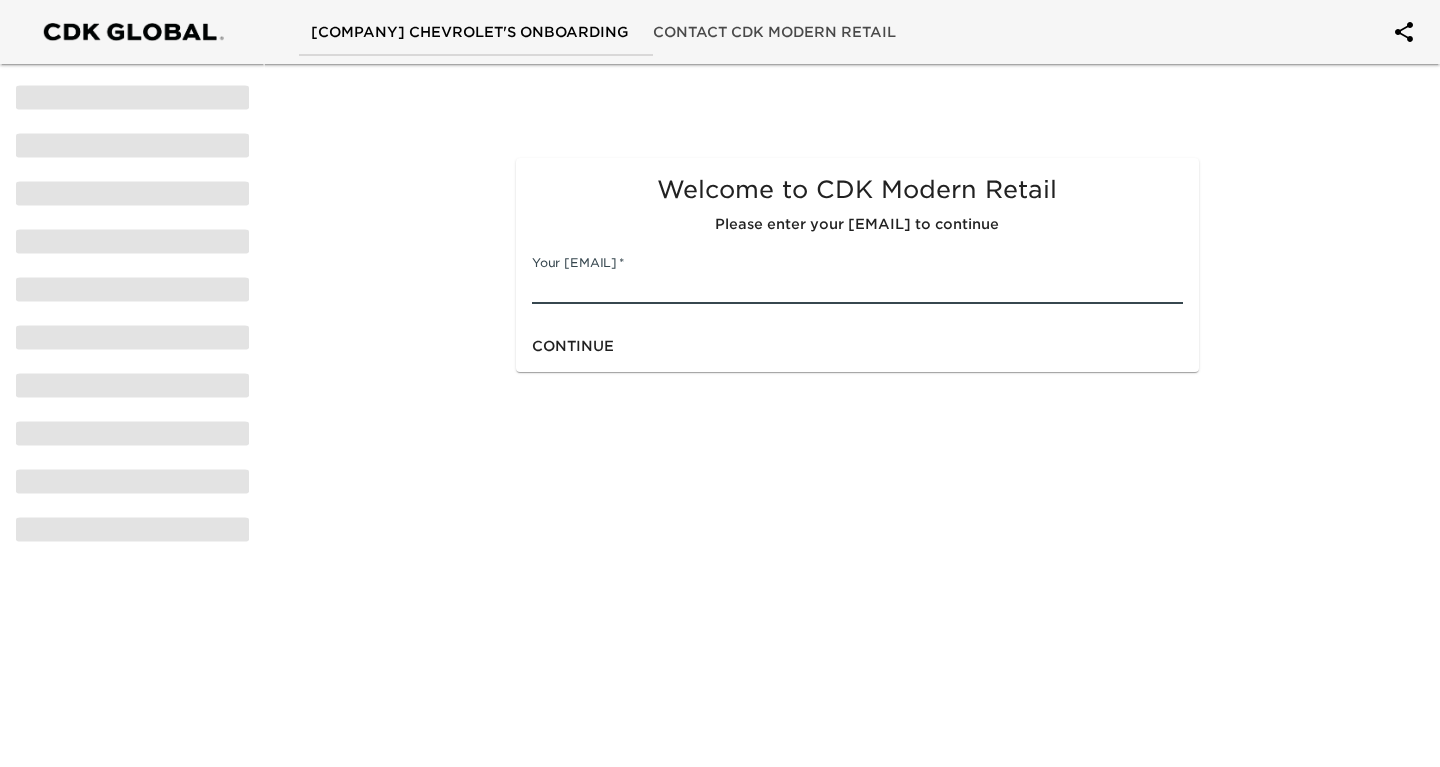 click at bounding box center [857, 288] 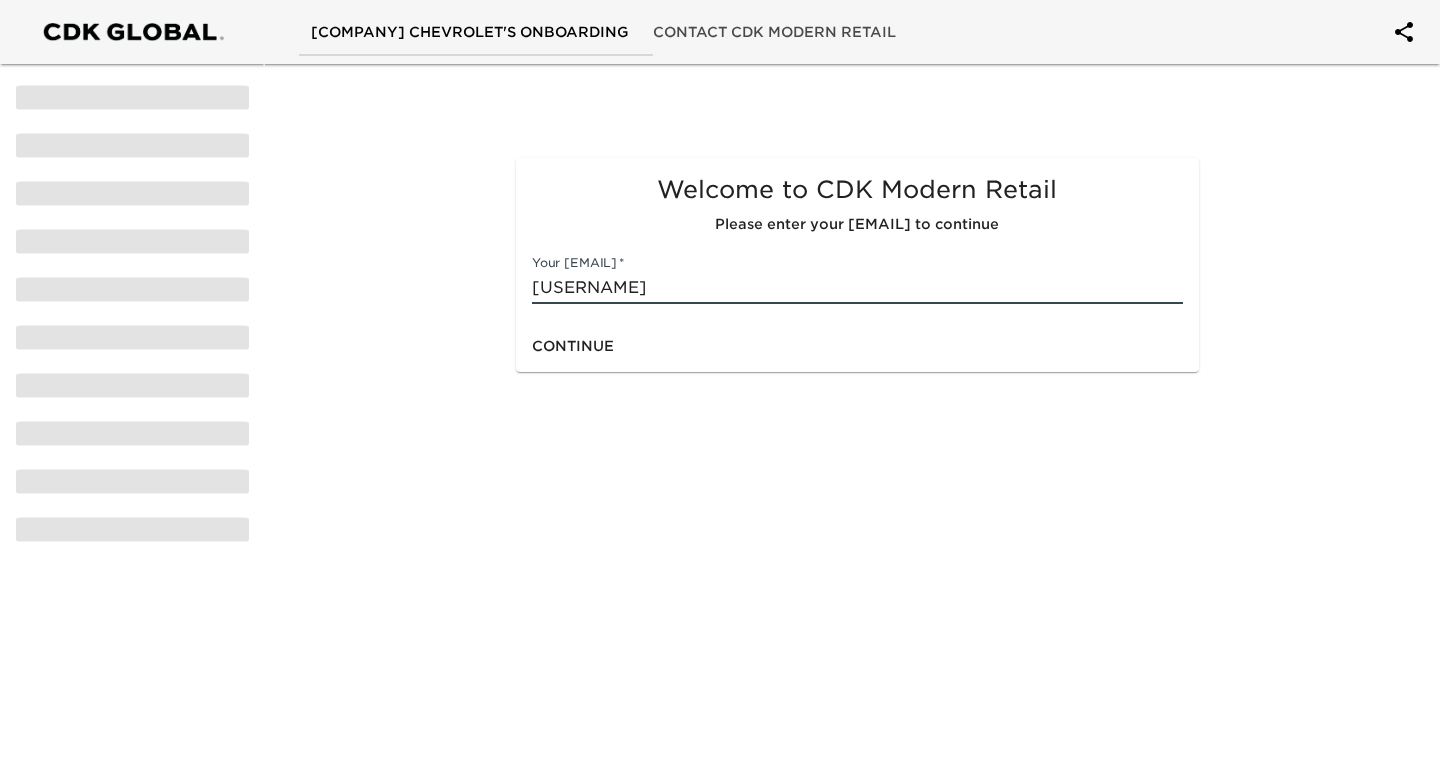 type on "[USERNAME]@[DOMAIN]" 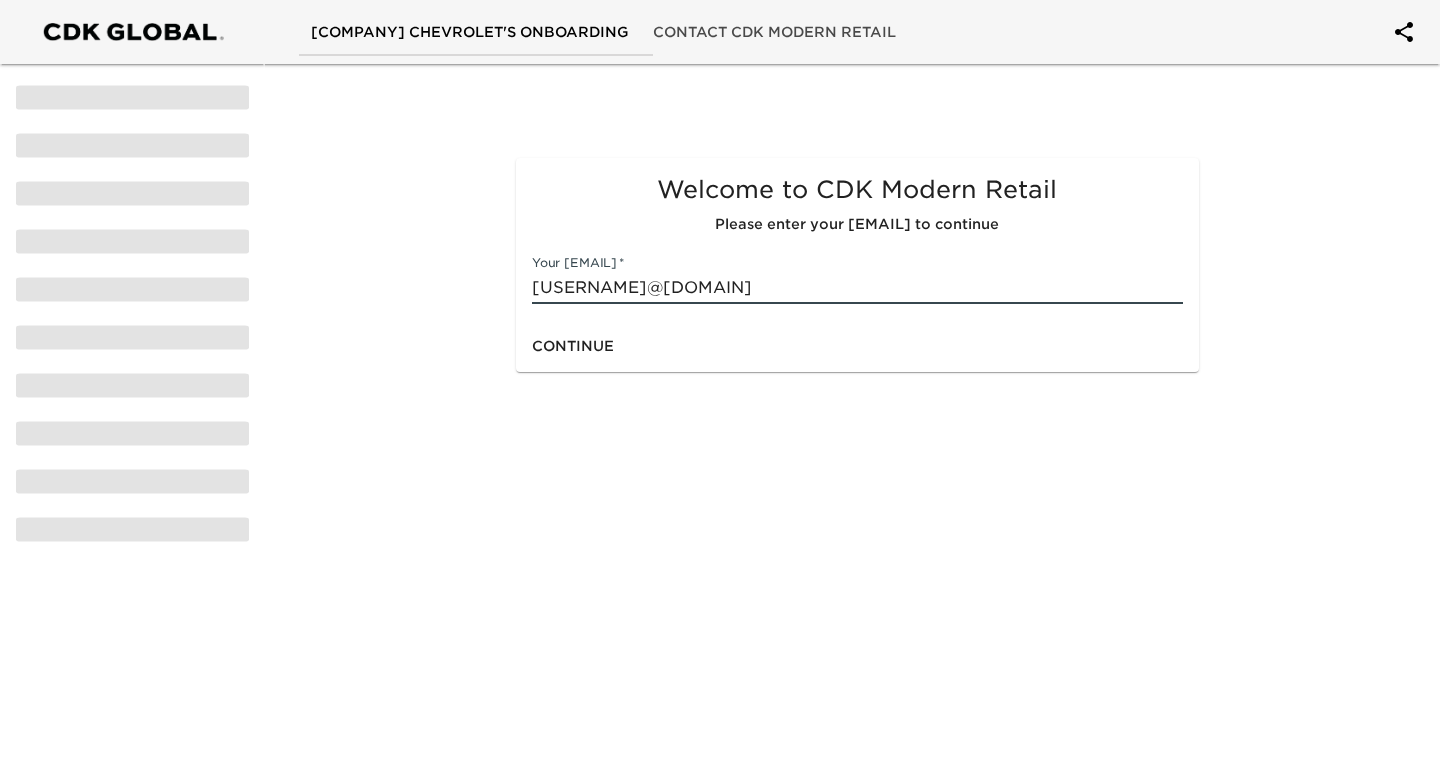 click on "Continue" at bounding box center [573, 346] 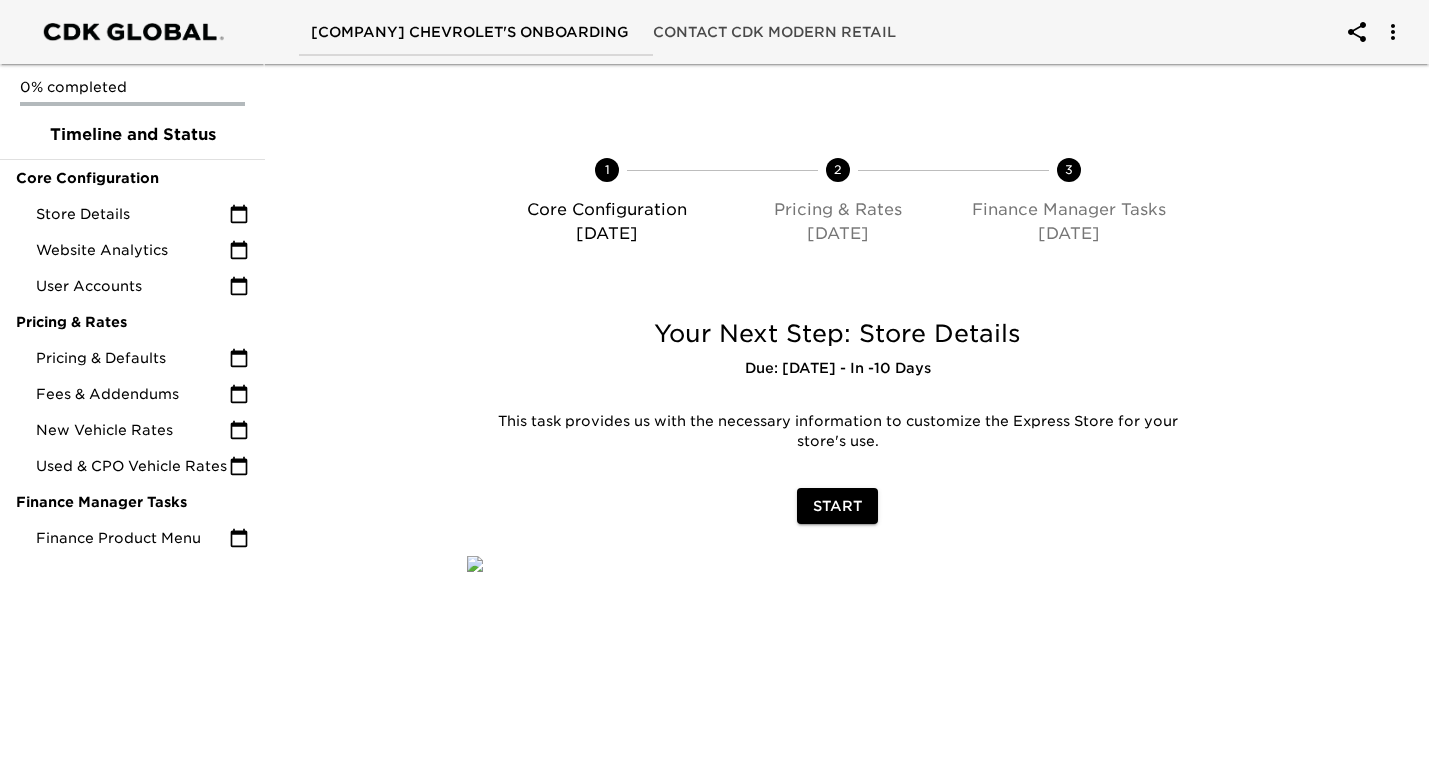 click on "Start" at bounding box center (837, 506) 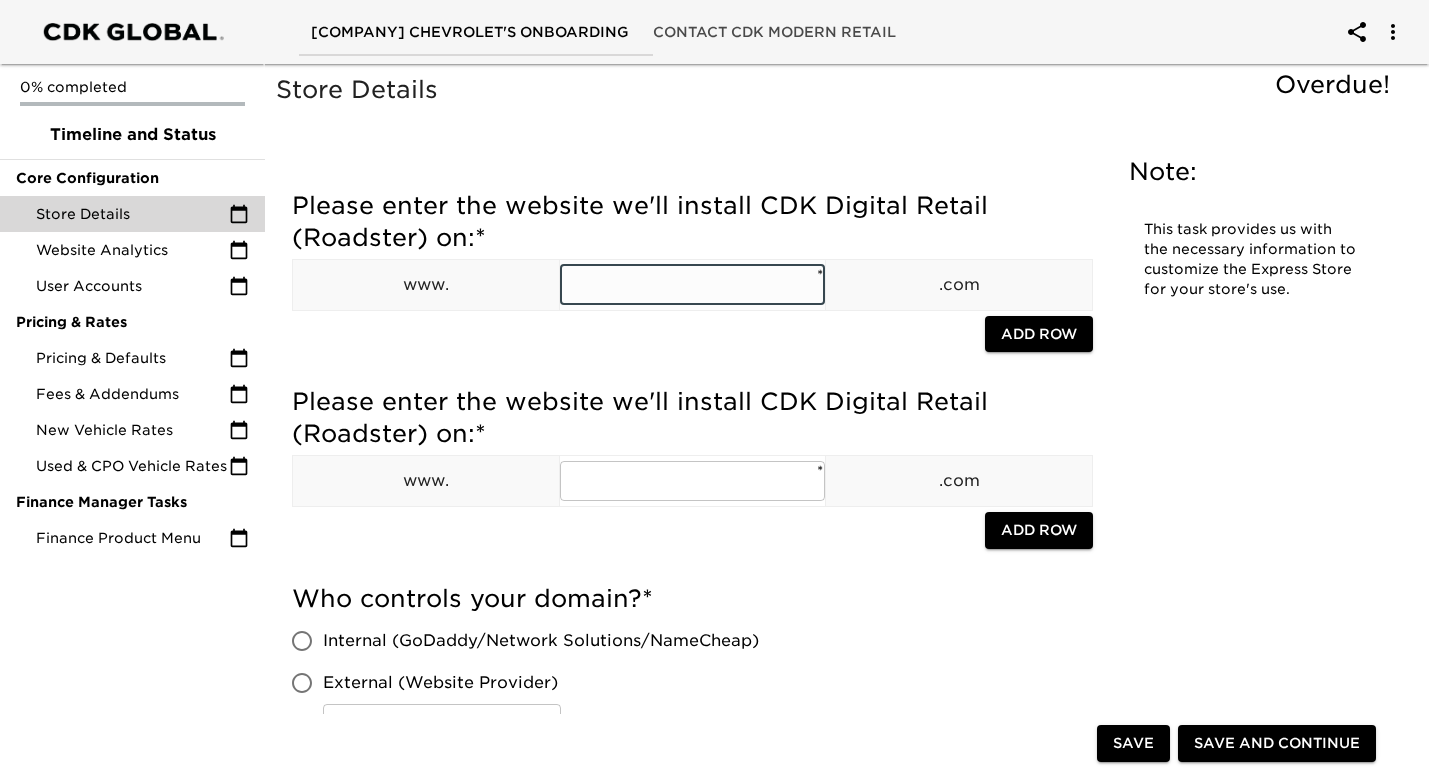 click at bounding box center [693, 285] 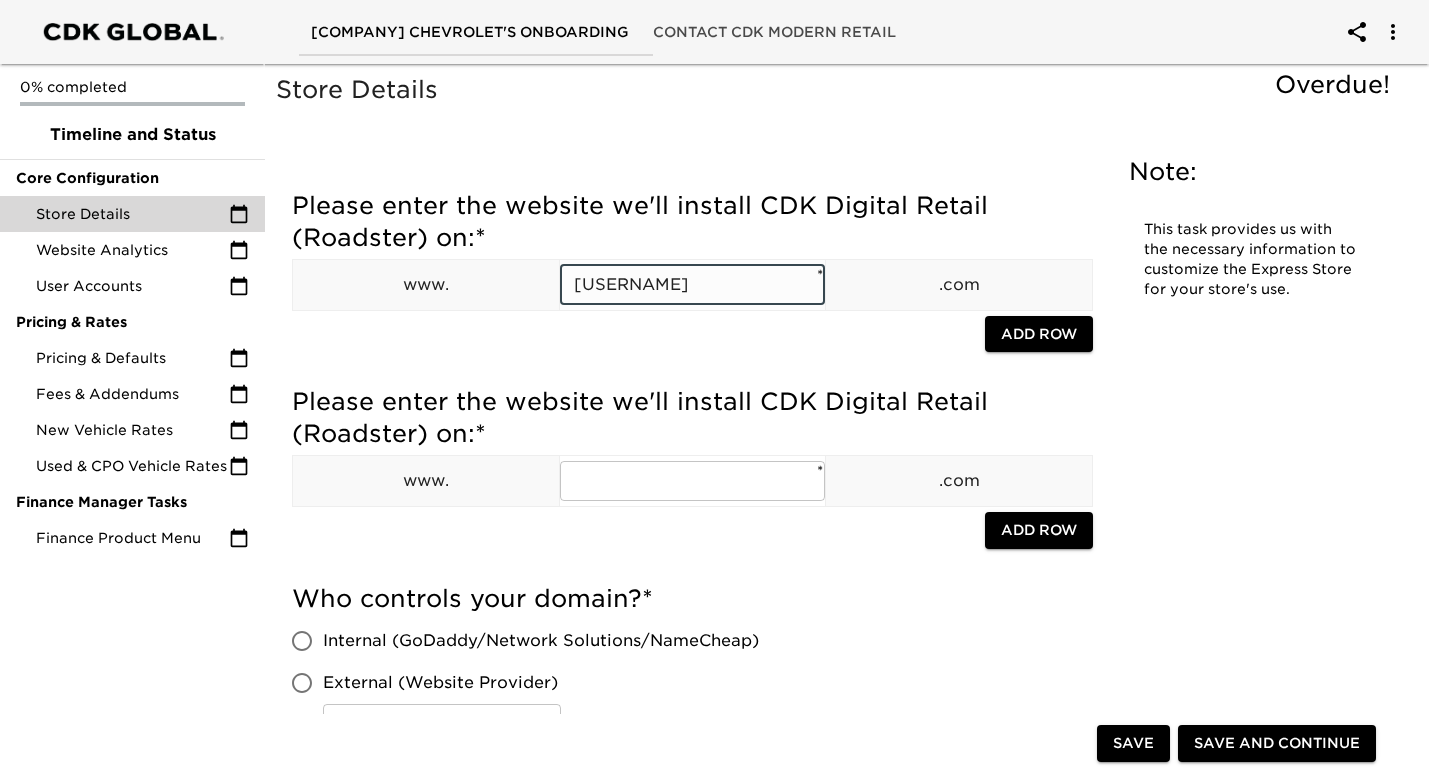 type on "[USERNAME]" 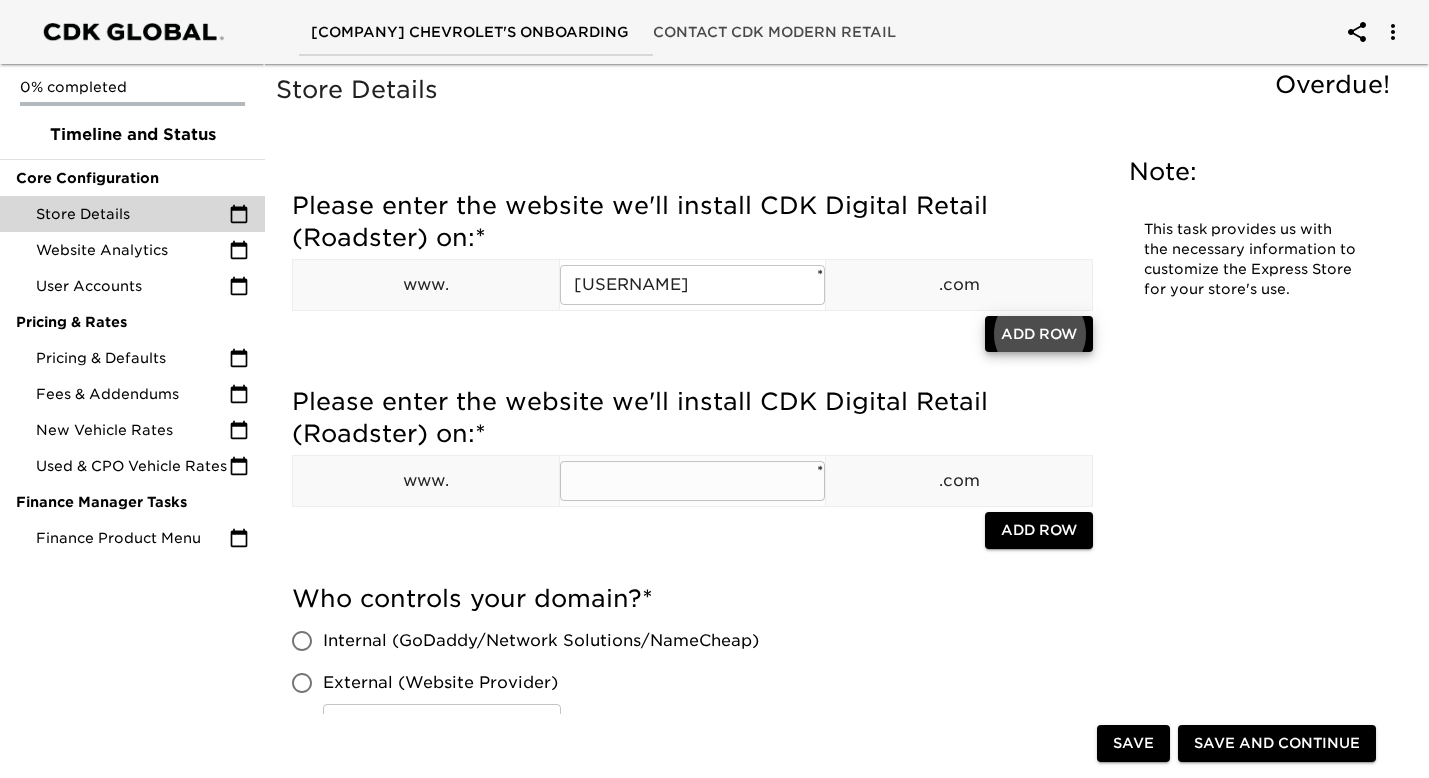 click at bounding box center (693, 481) 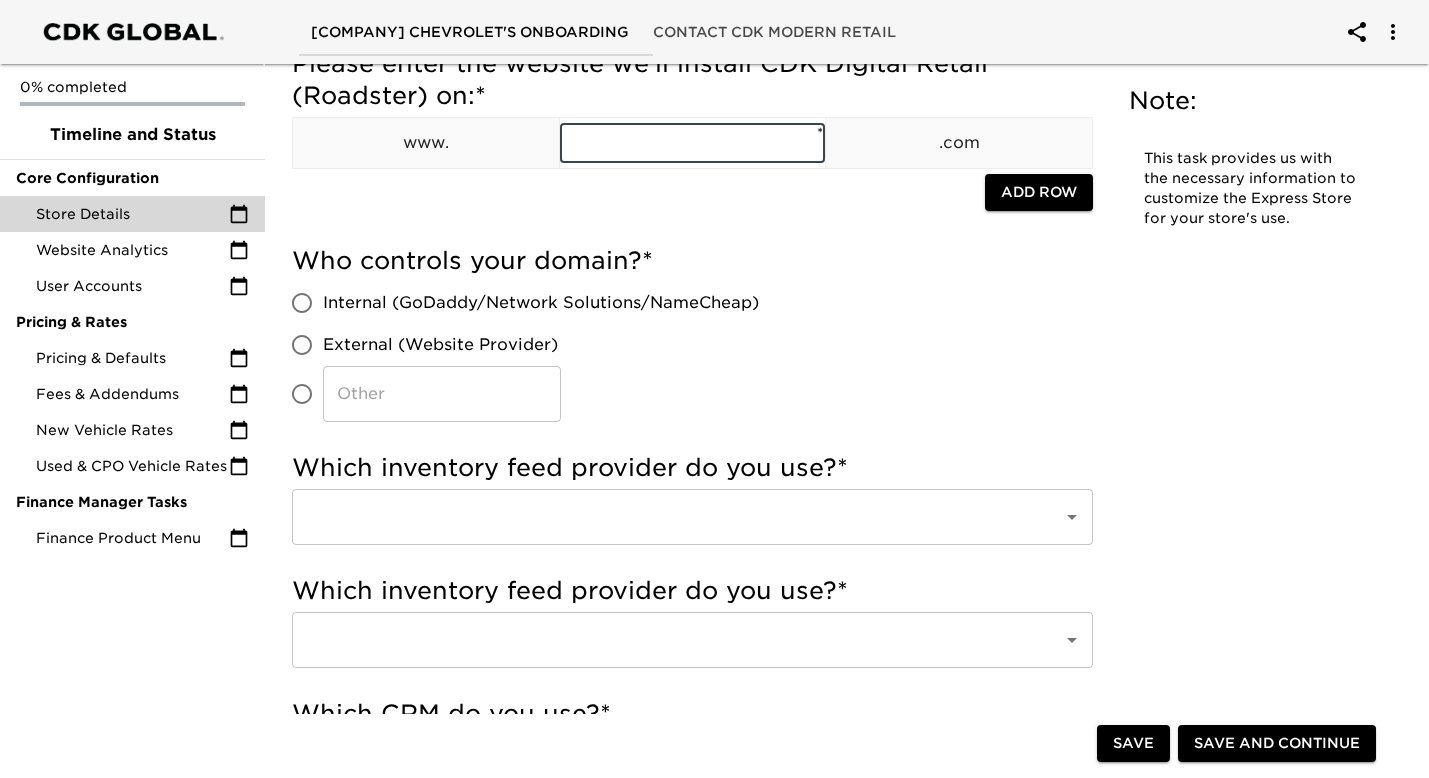 scroll, scrollTop: 342, scrollLeft: 0, axis: vertical 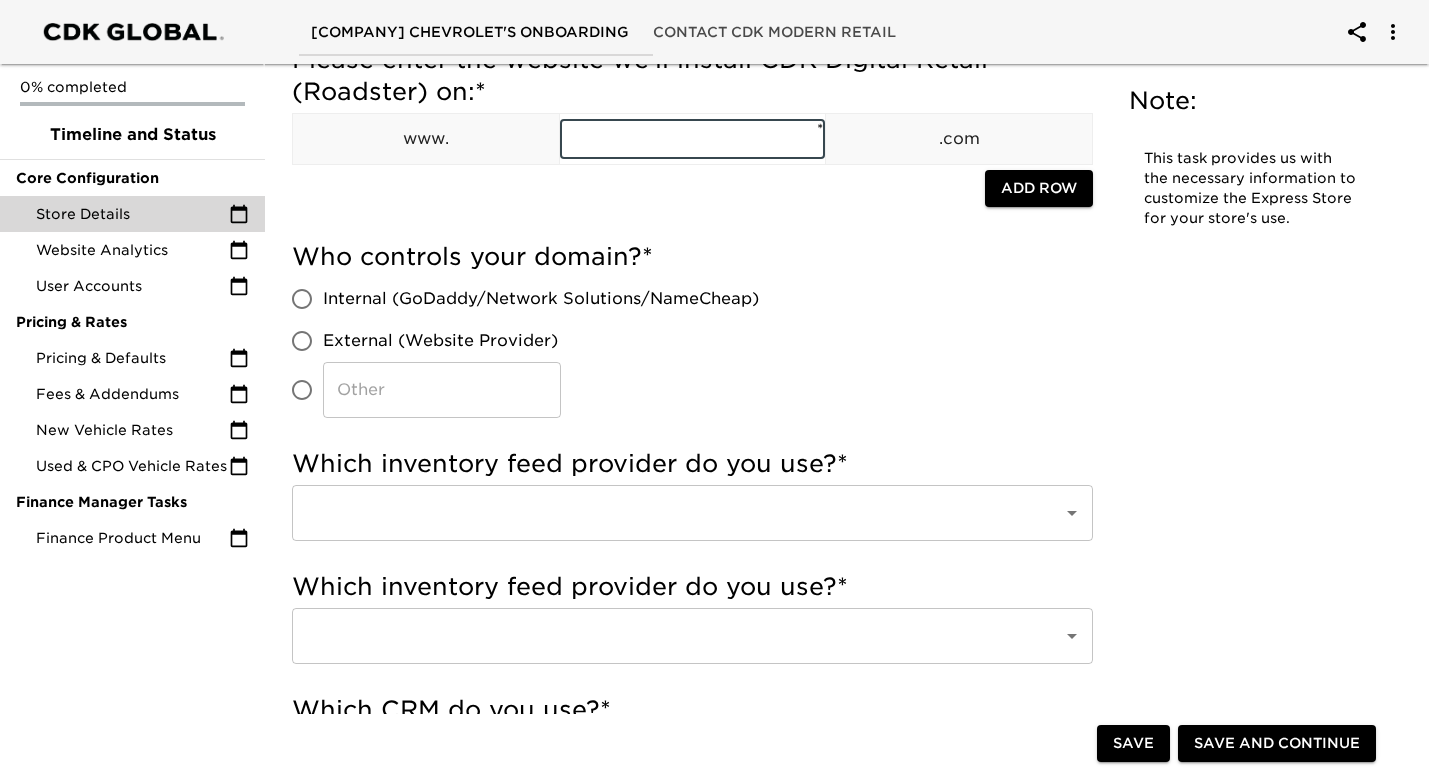 click on "​" at bounding box center (302, 390) 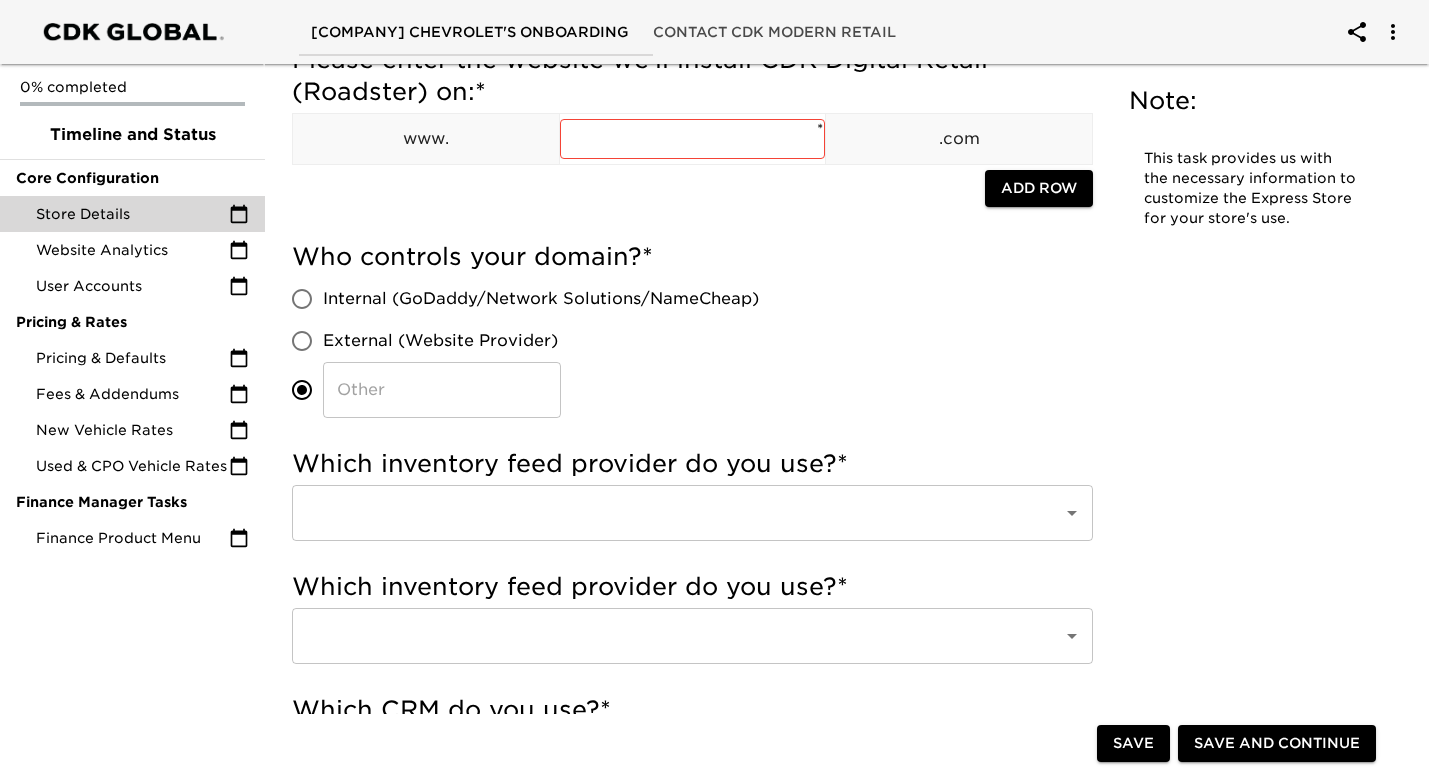 click on "​" at bounding box center (442, 390) 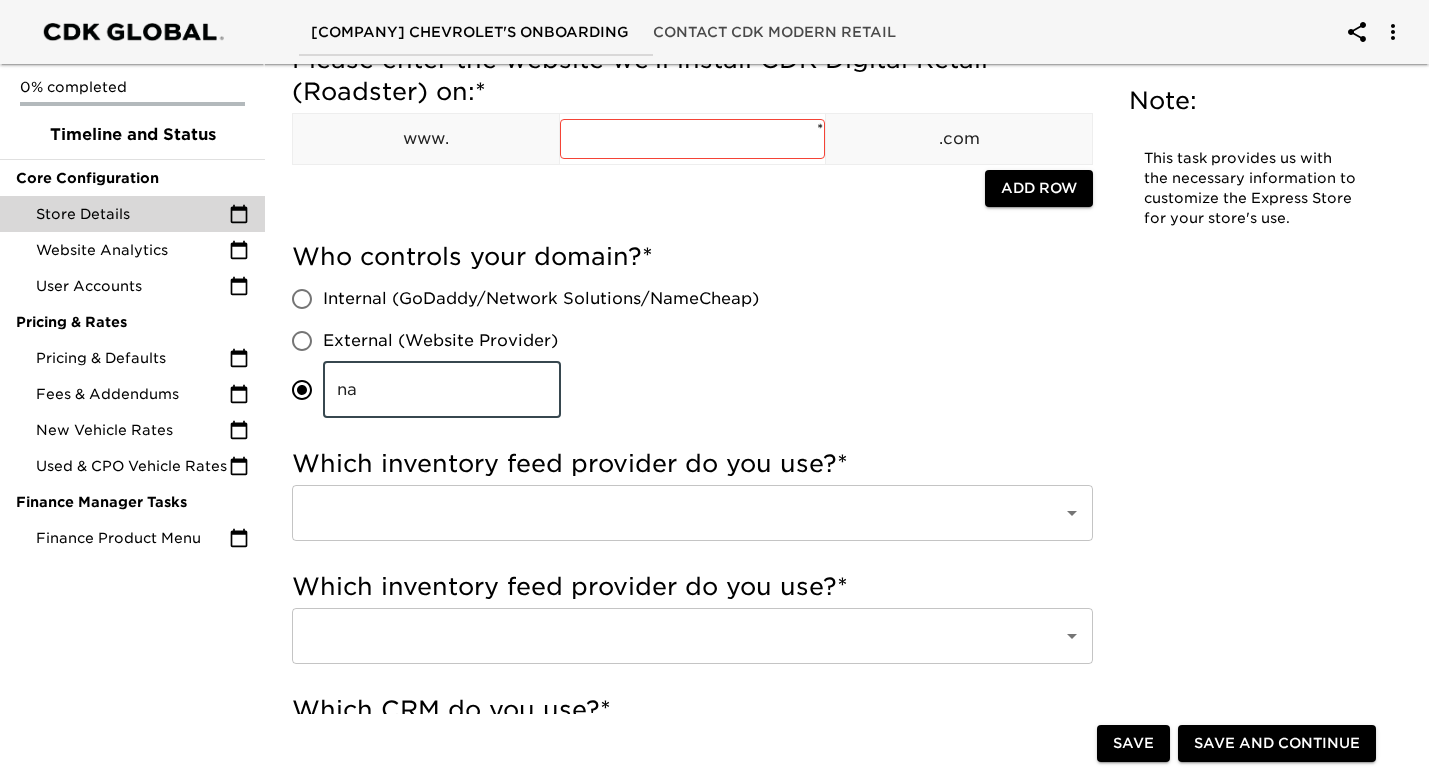type on "na" 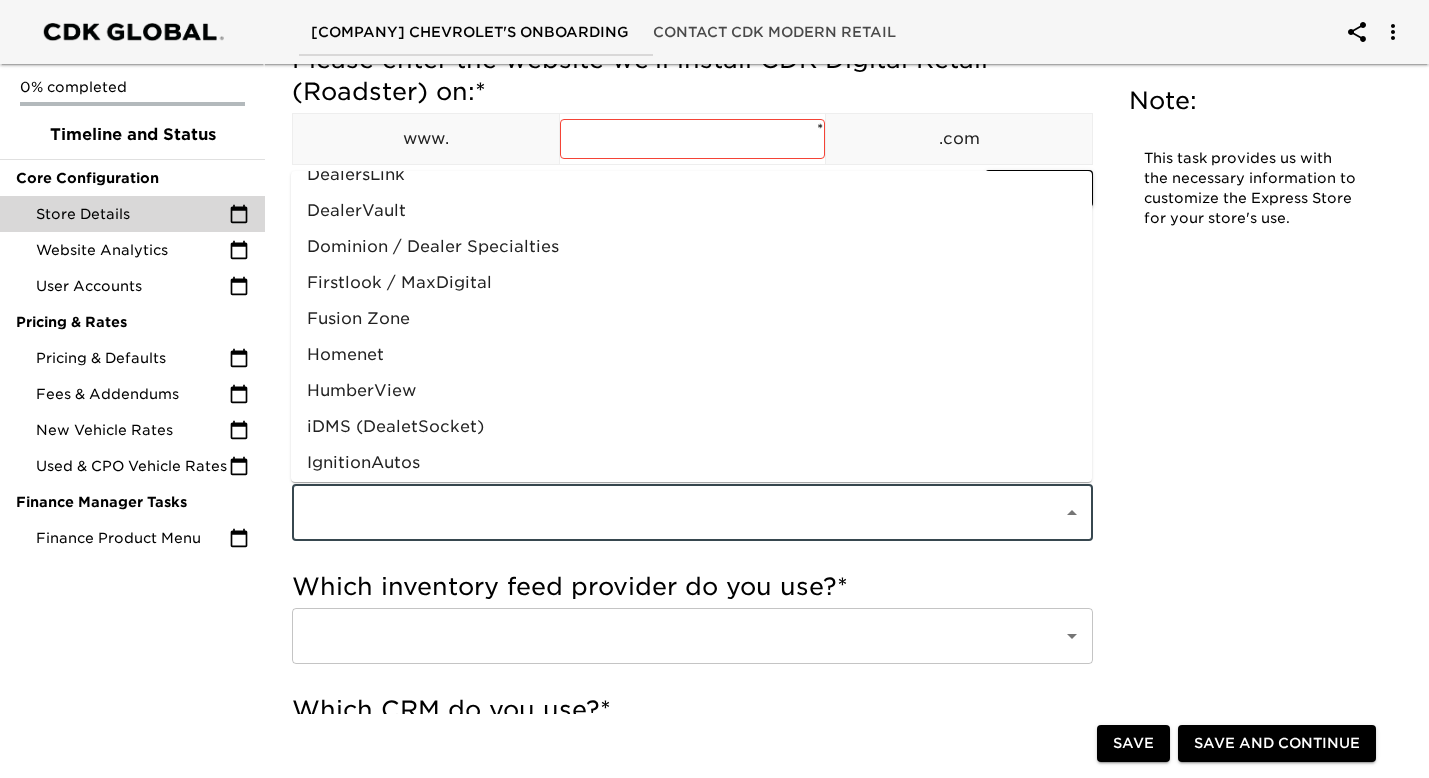 scroll, scrollTop: 601, scrollLeft: 0, axis: vertical 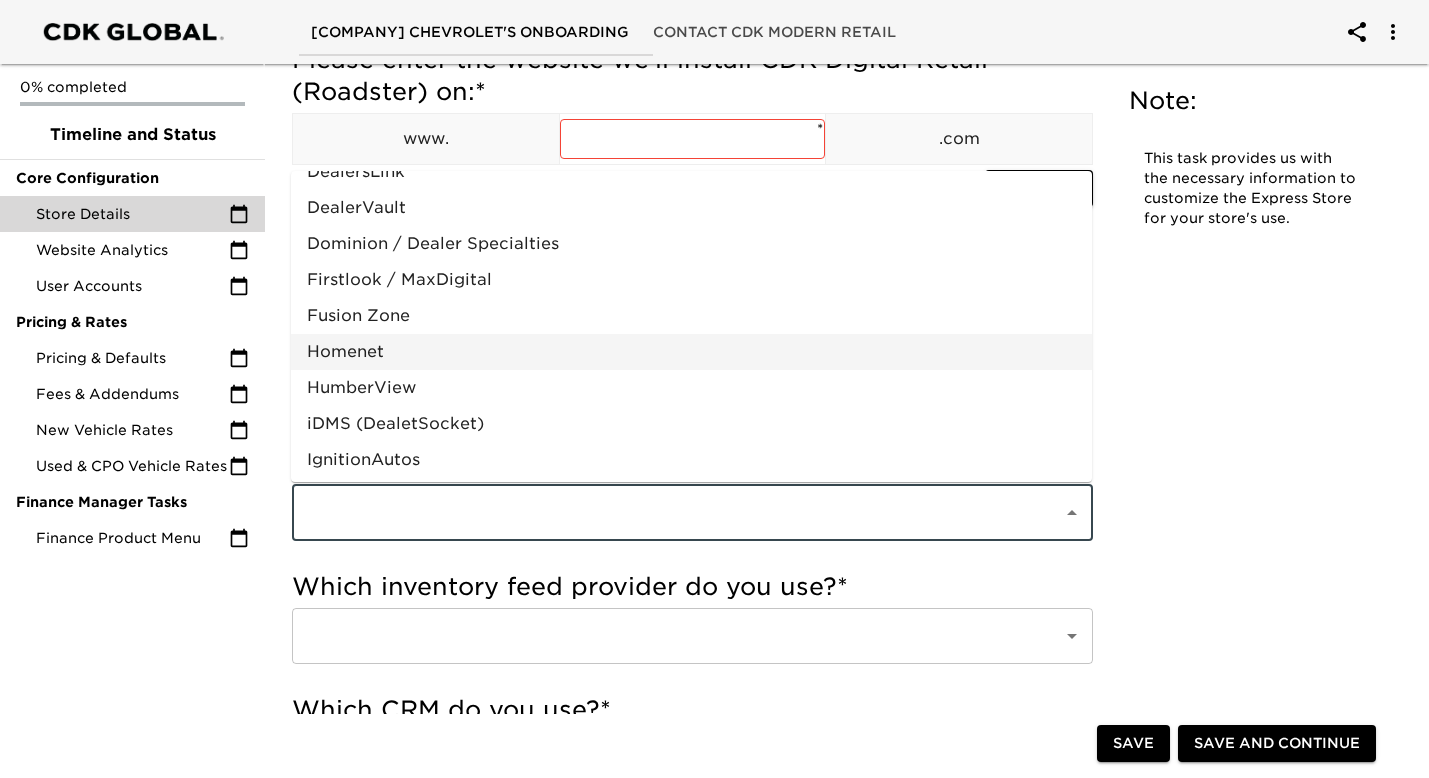 click on "Homenet" at bounding box center [691, 352] 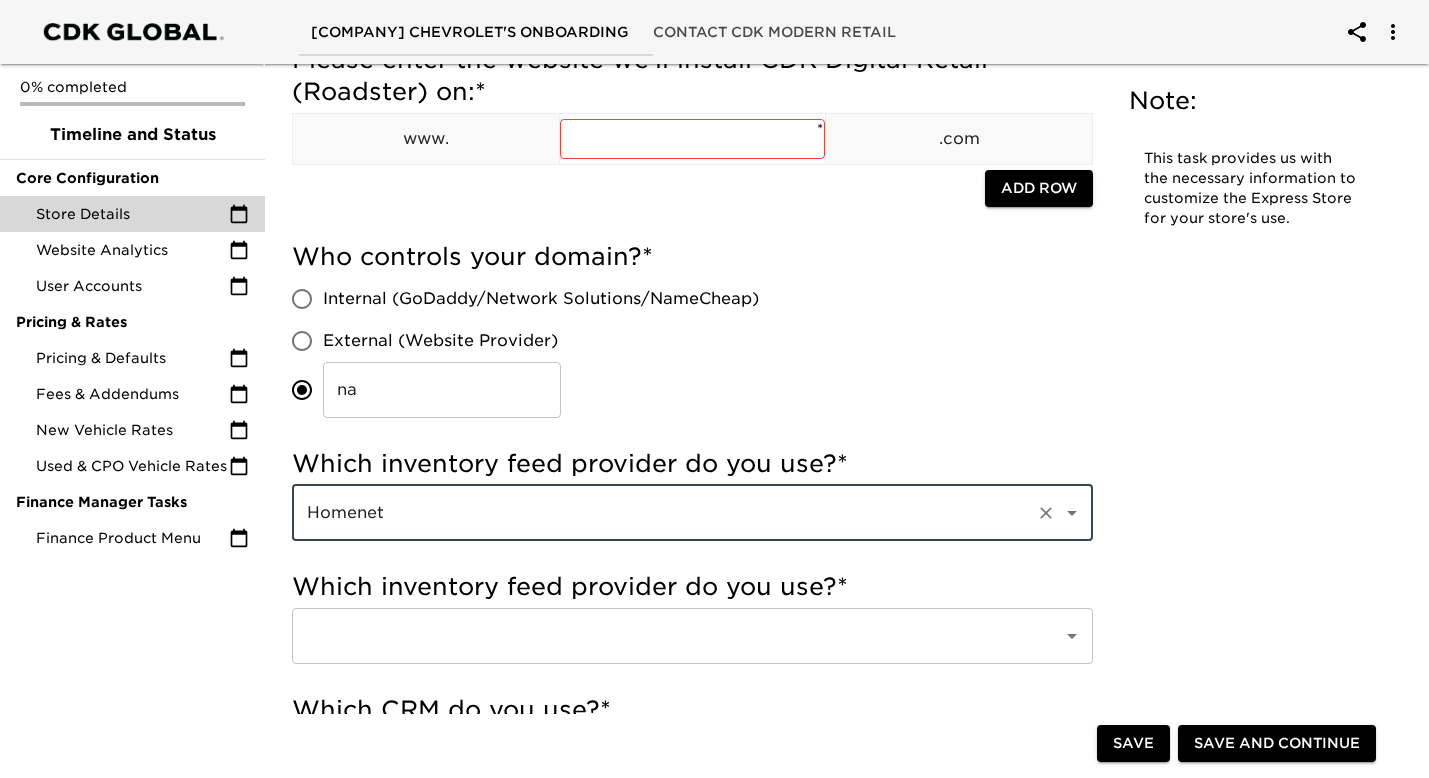 click at bounding box center (664, 636) 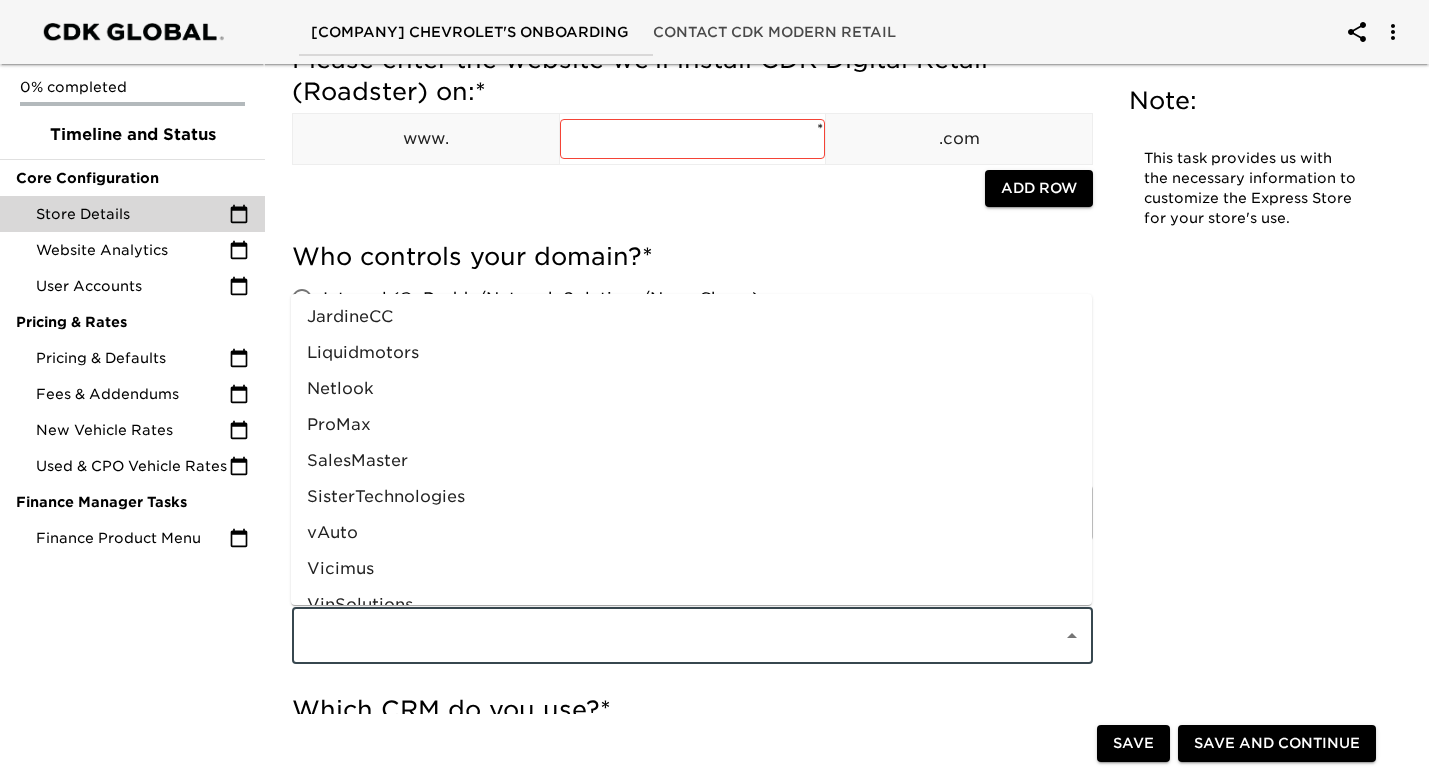 scroll, scrollTop: 1037, scrollLeft: 0, axis: vertical 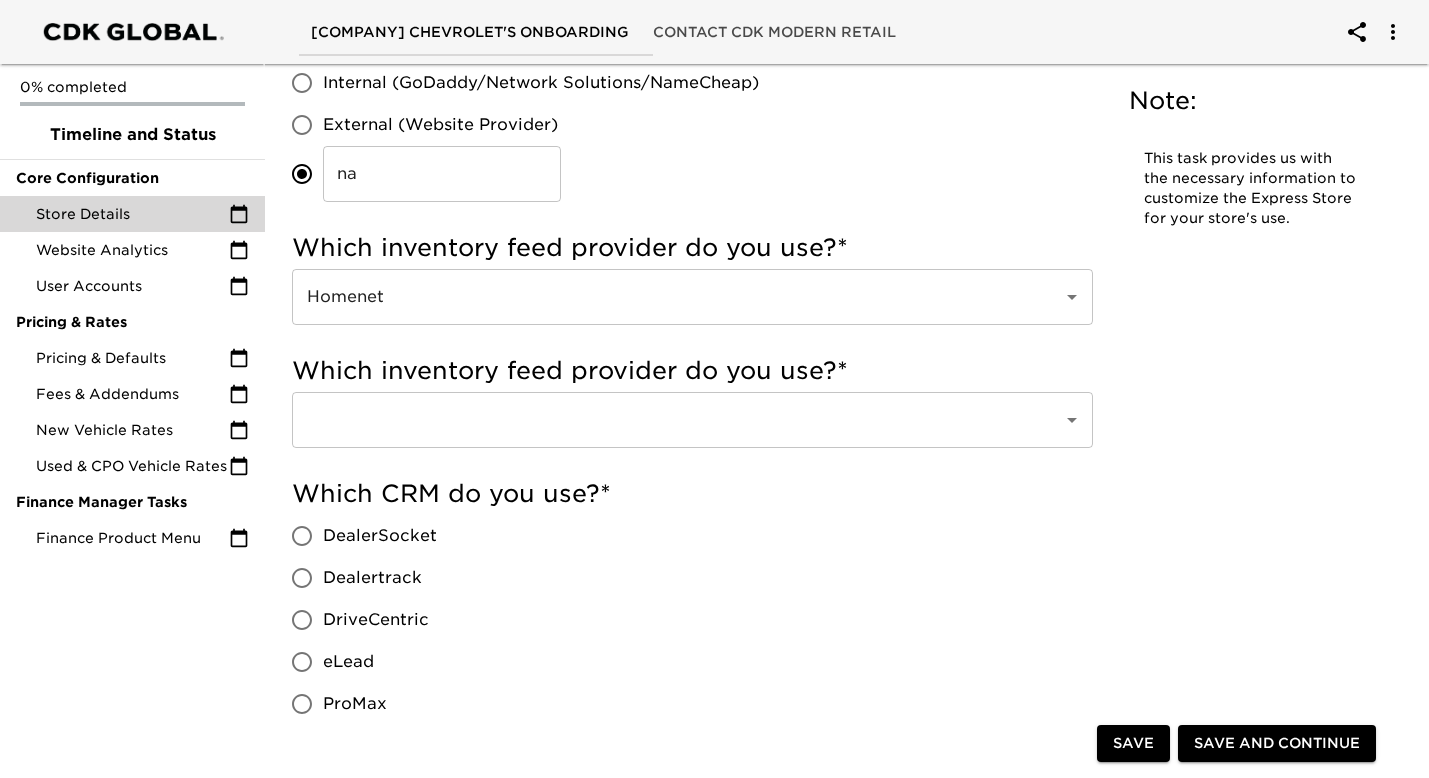 click on "Store Details  Overdue! Note: This task provides us with the necessary information to customize the Express Store for your store's use.  Please enter the website we'll install CDK Digital Retail (Roadster) on: * www. [WEBSITE] ​ * .com Add   Row Please enter the website we'll install CDK Digital Retail (Roadster) on: * www. ​ * .com Add   Row Who controls your domain? * Internal (GoDaddy/Network Solutions/NameCheap) External (Website Provider) [USERNAME] ​ Who is the best contact for creating a subdomain/CNAME record? * [USERNAME] ​ Which inventory feed provider do you use?  * Homenet ​ Which inventory feed provider do you use?  * [USERNAME] ​  [USERNAME] requires your approval to send inventory data to Roadster. Do you approve [USERNAME] to send all inventory data, MSRP values, and invoice to Roadster? * Yes - I approve [USERNAME] to send Roadster all inventory details I need more info - please contact me We can integrate a new inventory provider, but it can sometimes take a little longer. Please indicate your feed provider below: * [USERNAME]" at bounding box center [838, 1711] 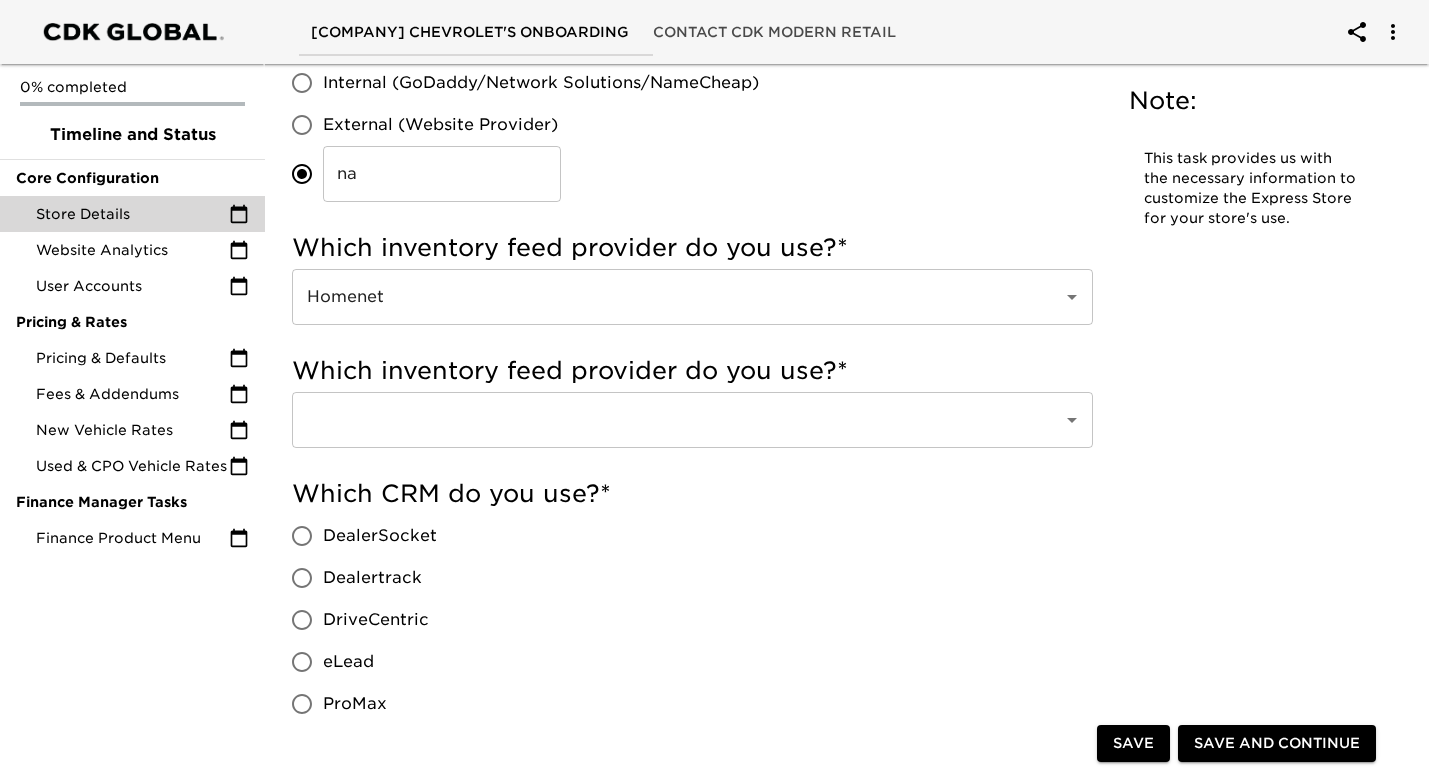 click on "eLead" at bounding box center (302, 662) 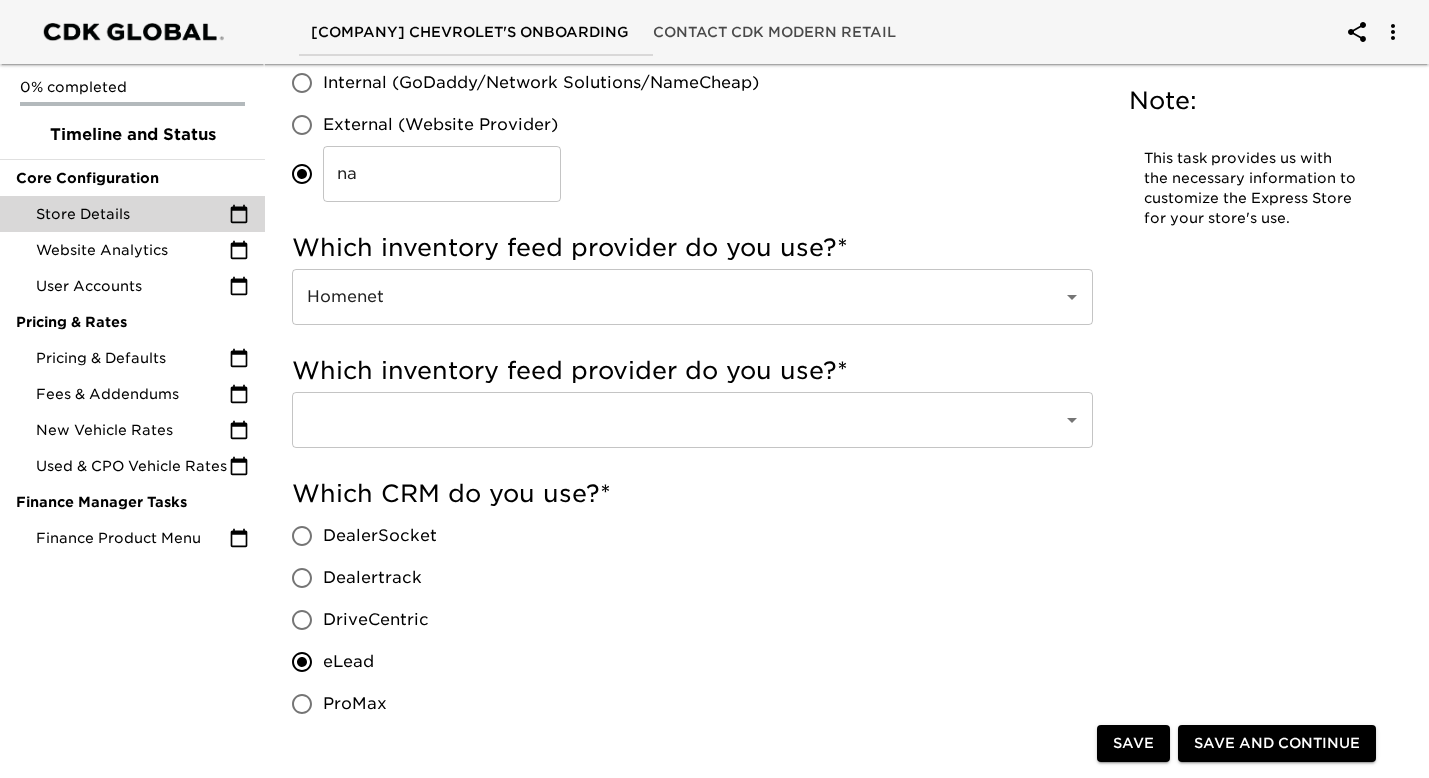 drag, startPoint x: 1411, startPoint y: 644, endPoint x: 1411, endPoint y: 527, distance: 117 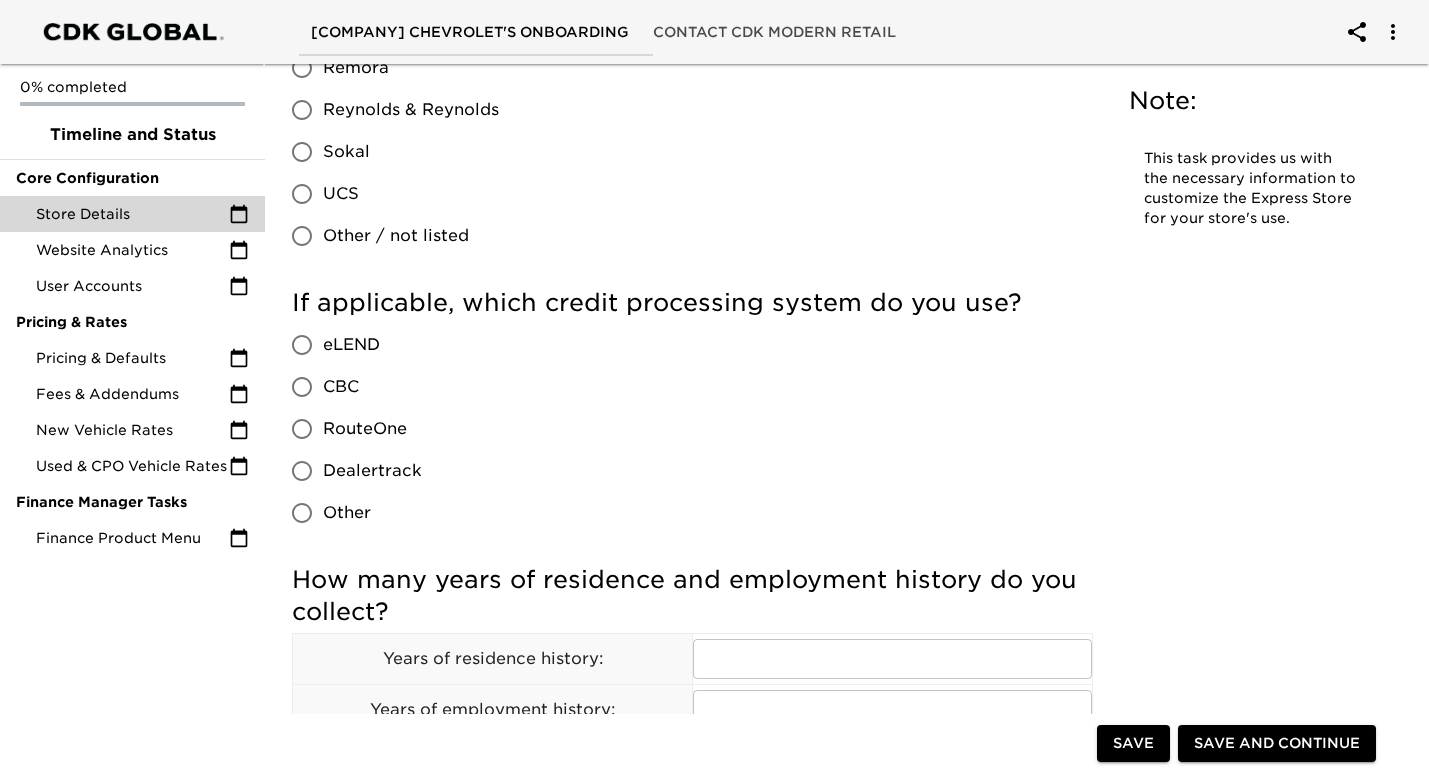 scroll, scrollTop: 1752, scrollLeft: 0, axis: vertical 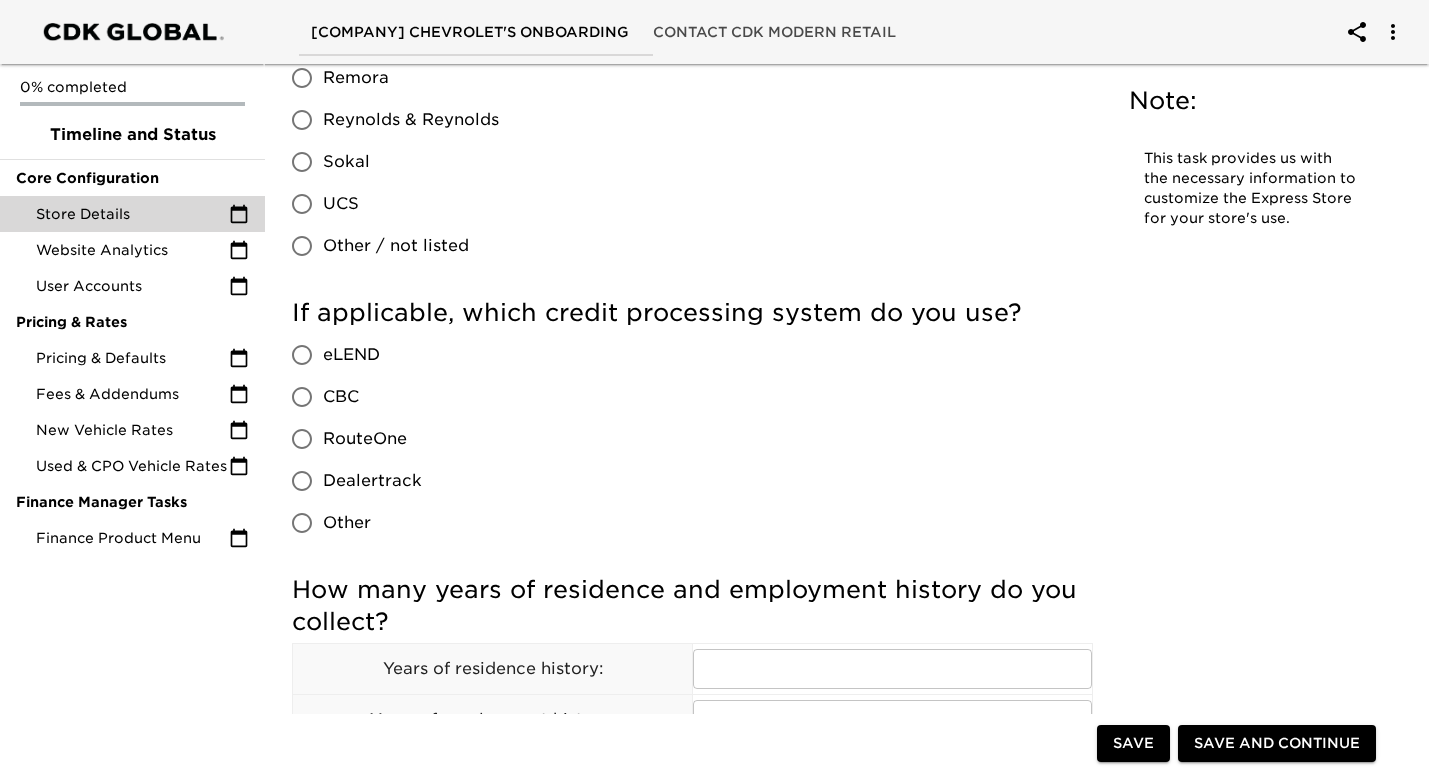 click on "Reynolds & Reynolds" at bounding box center [302, 120] 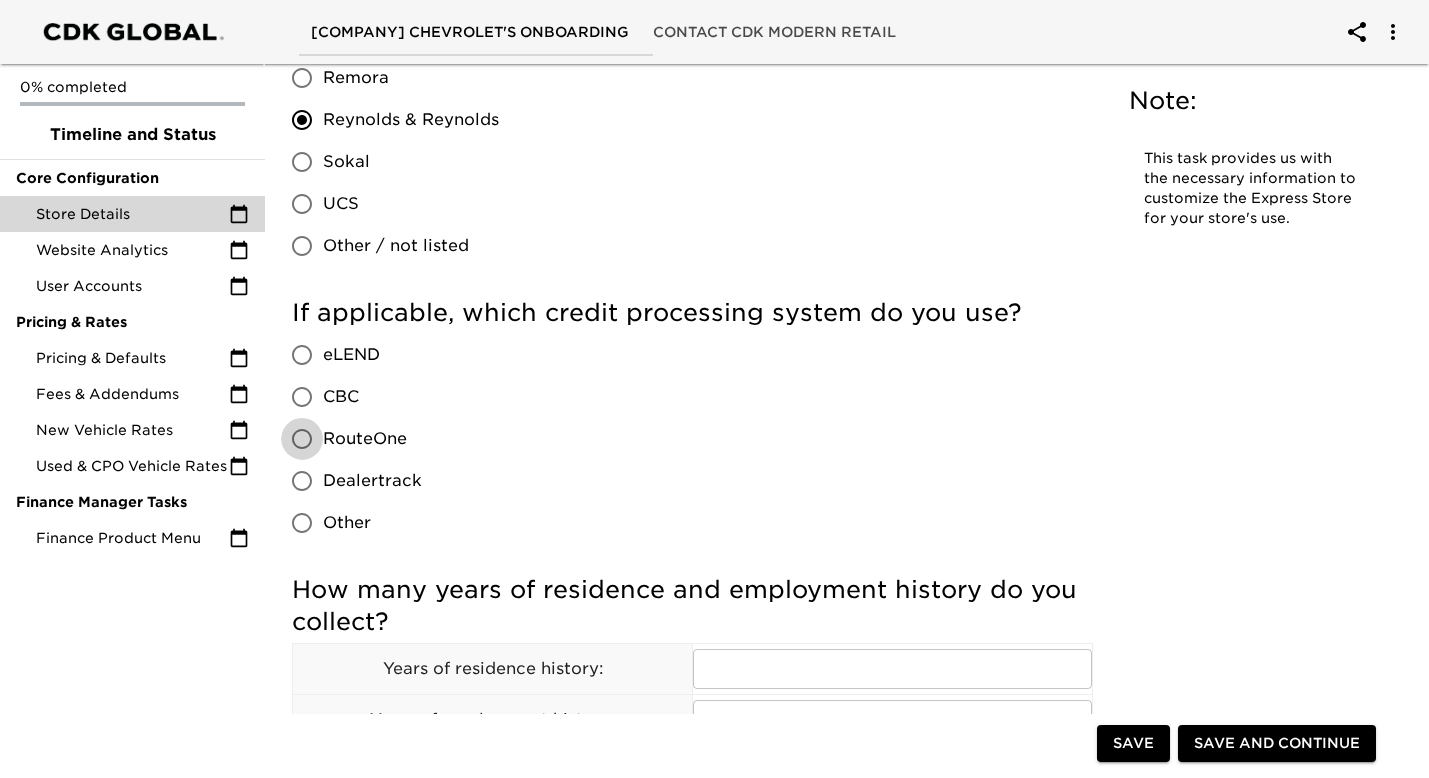click on "RouteOne" at bounding box center (302, 439) 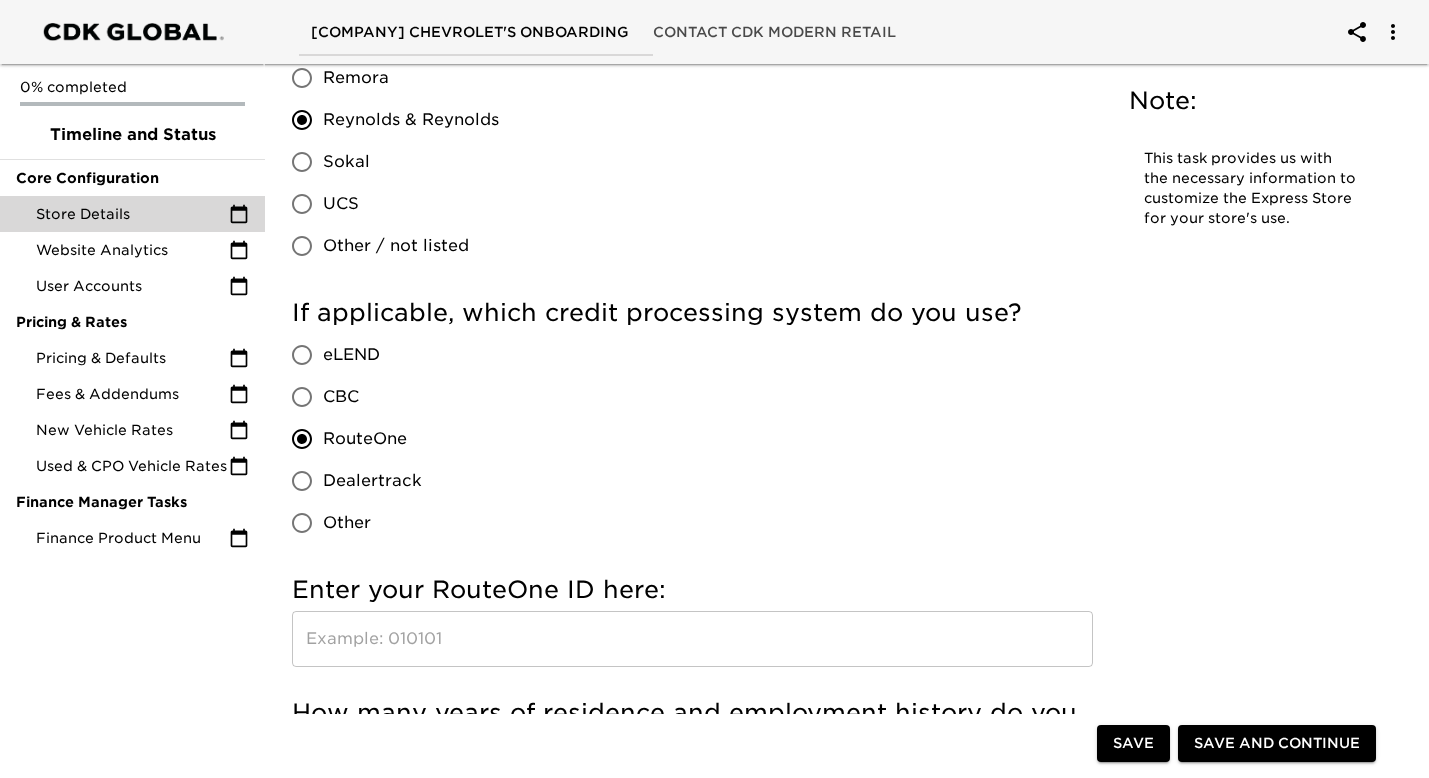click at bounding box center [692, 639] 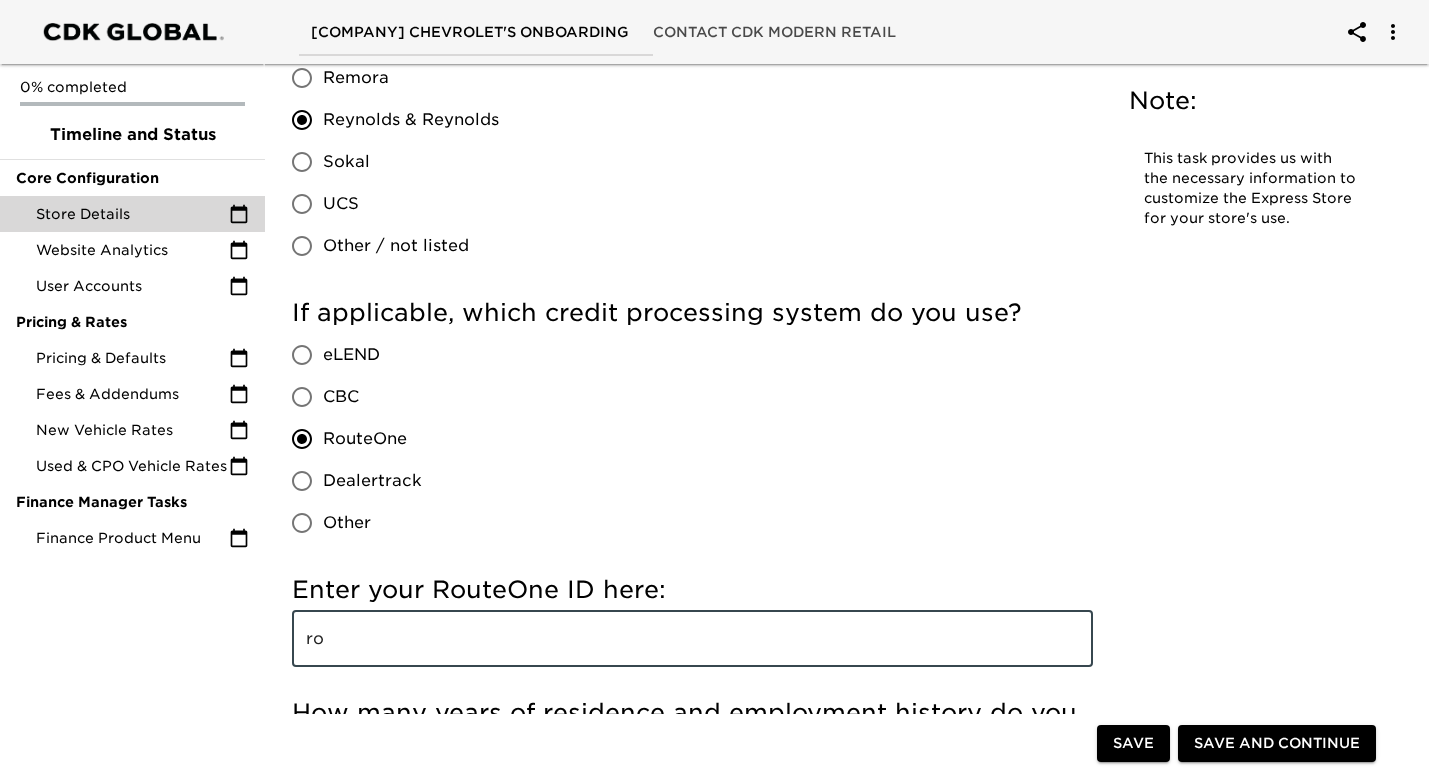 type on "r" 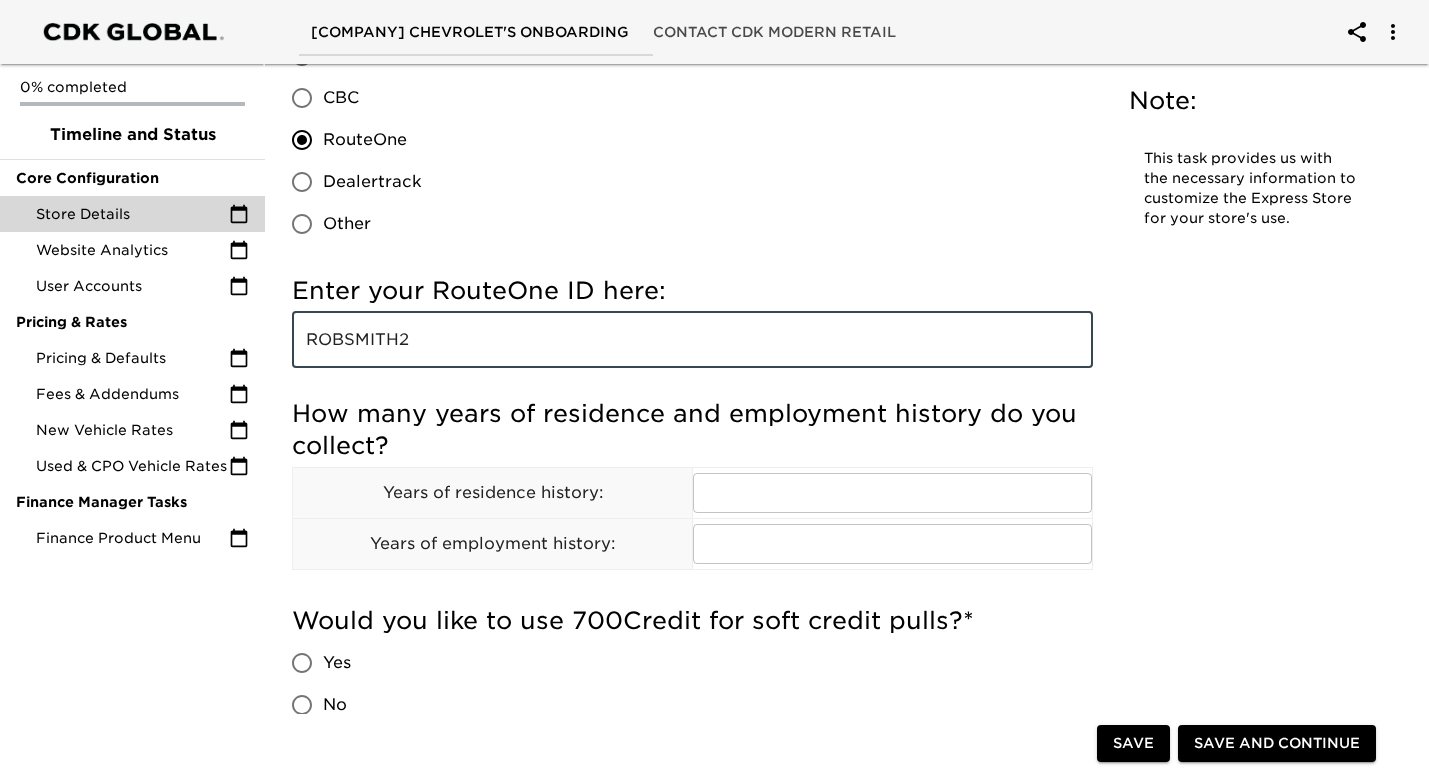 scroll, scrollTop: 2054, scrollLeft: 0, axis: vertical 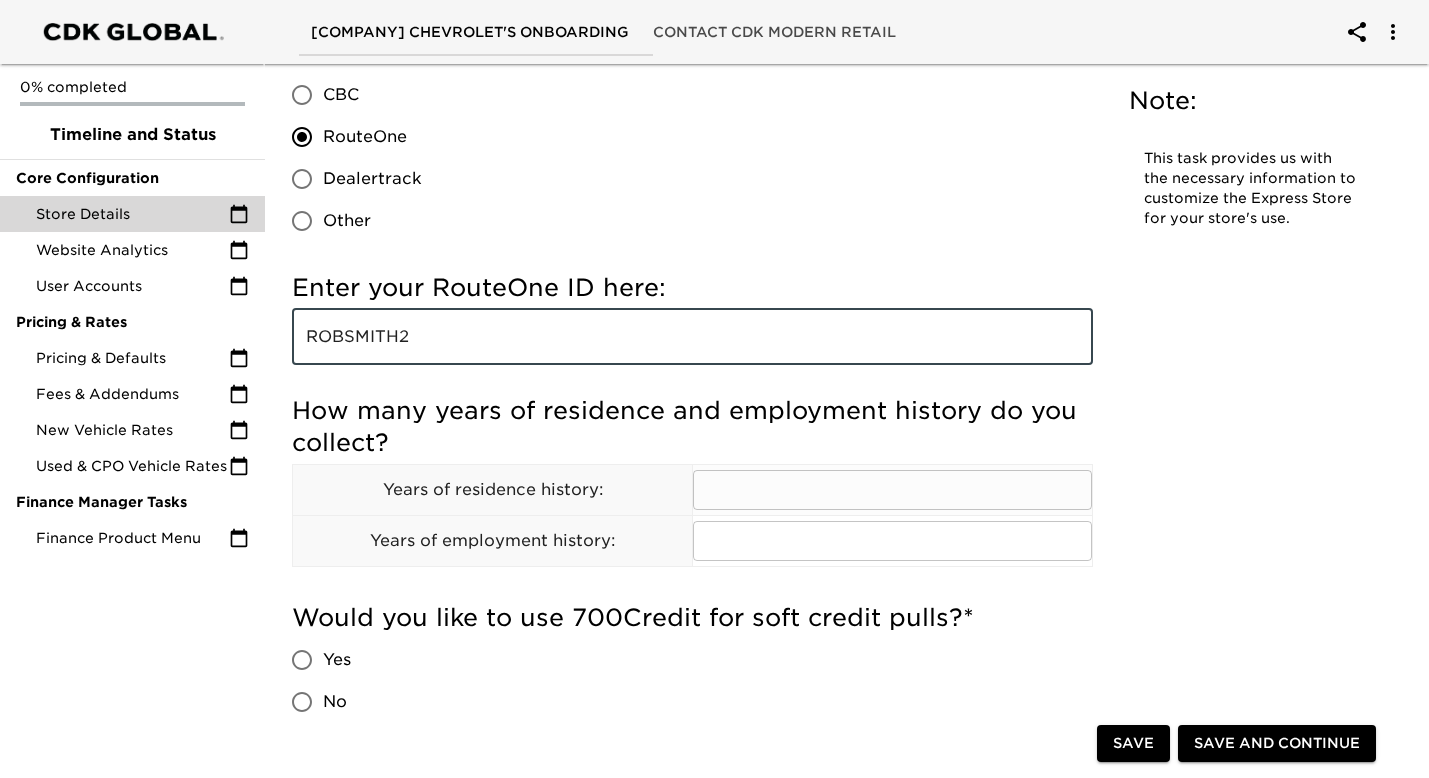 type on "ROBSMITH2" 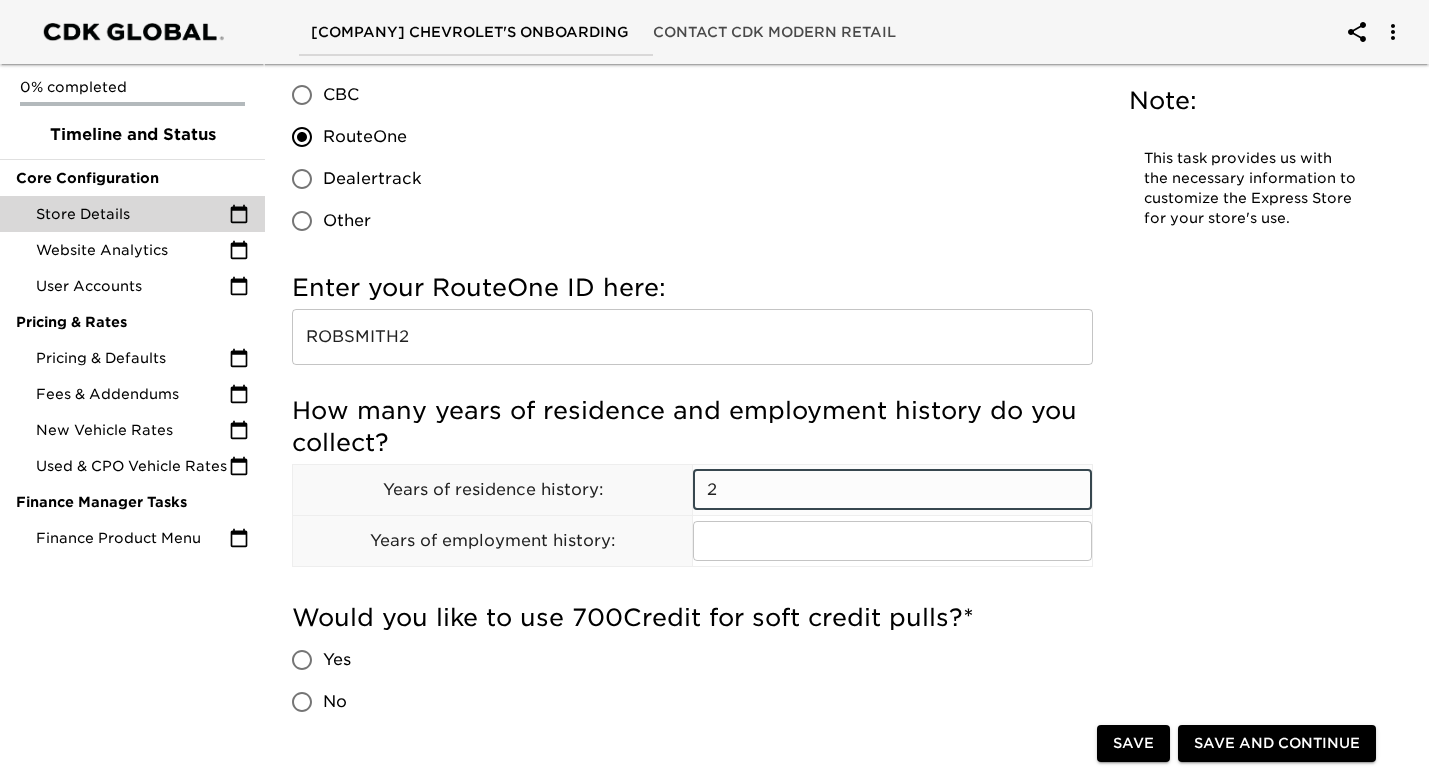 type on "2" 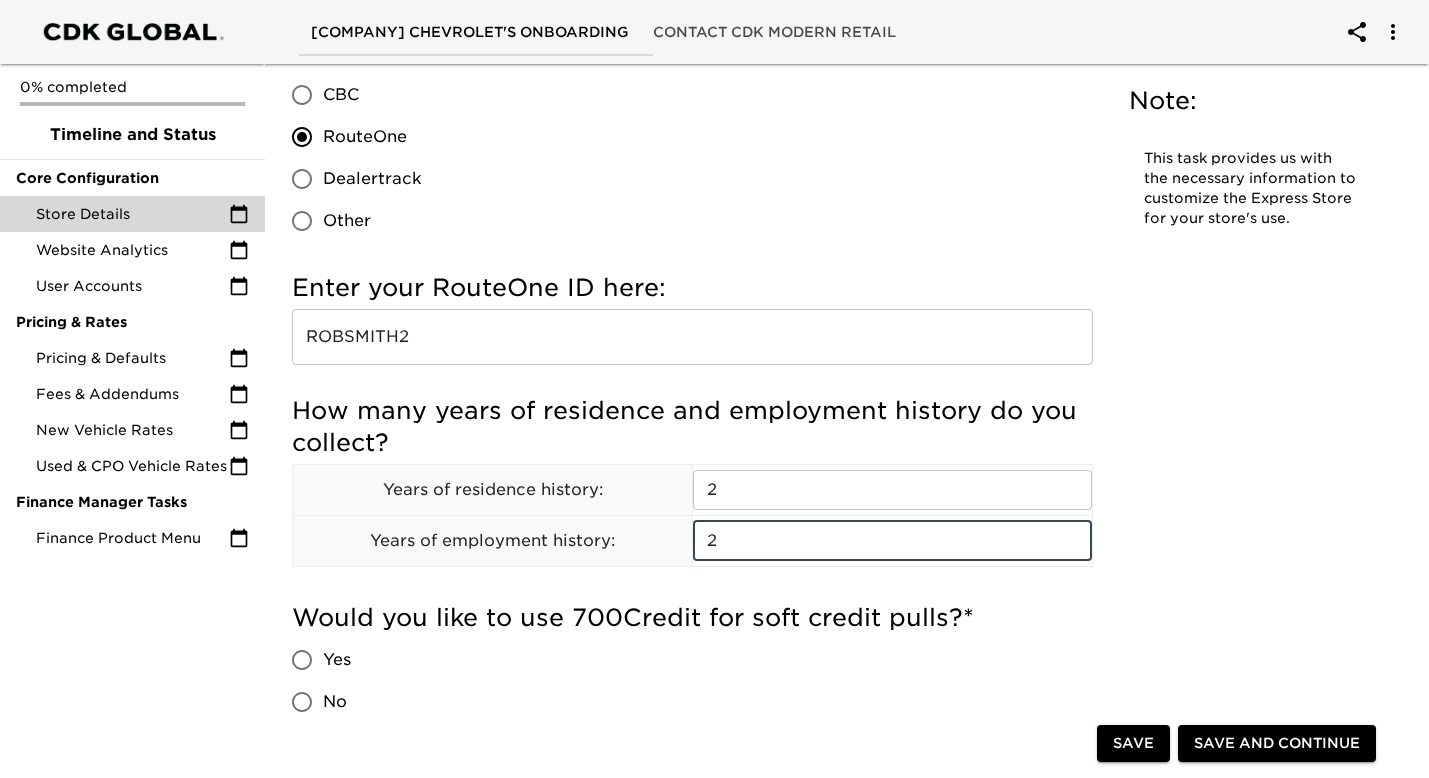 type on "2" 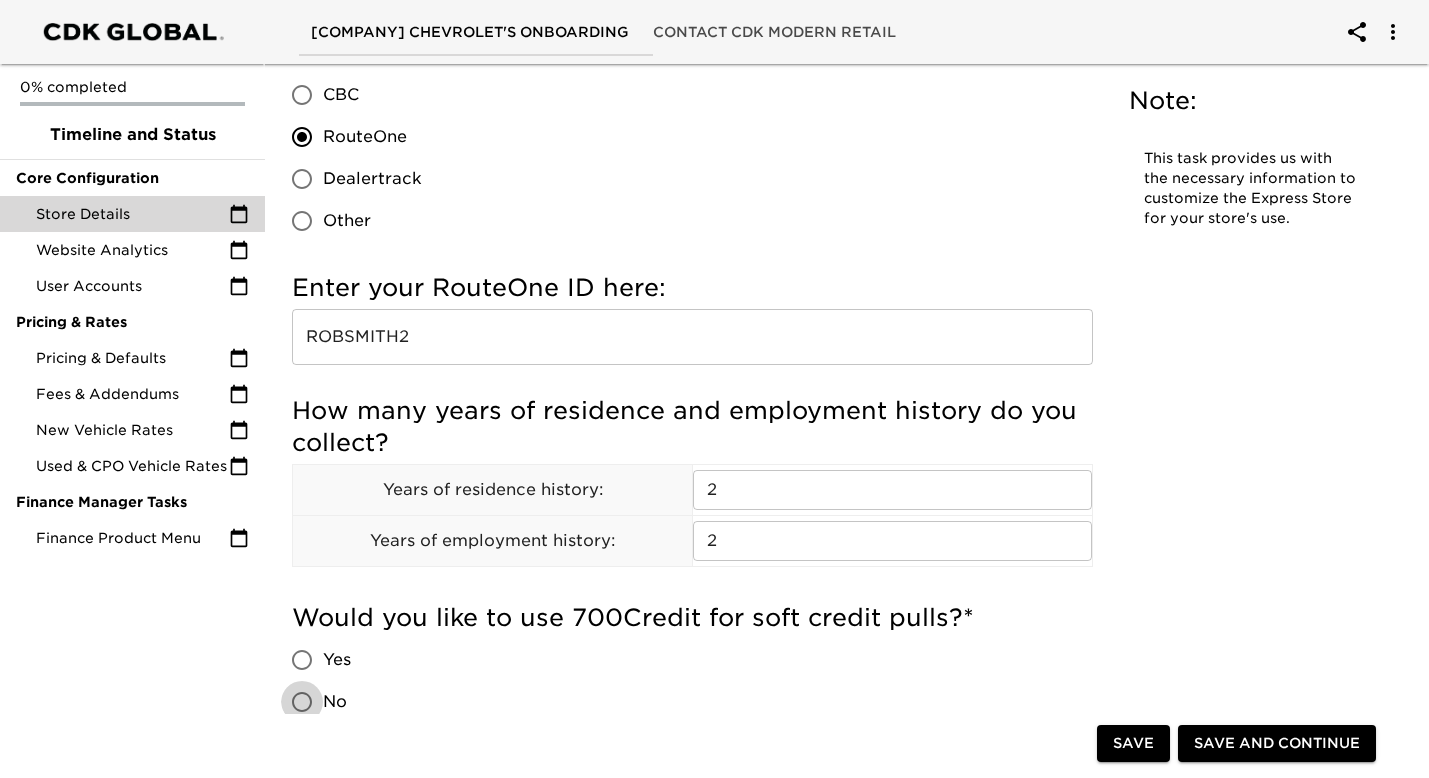 click on "No" at bounding box center (302, 702) 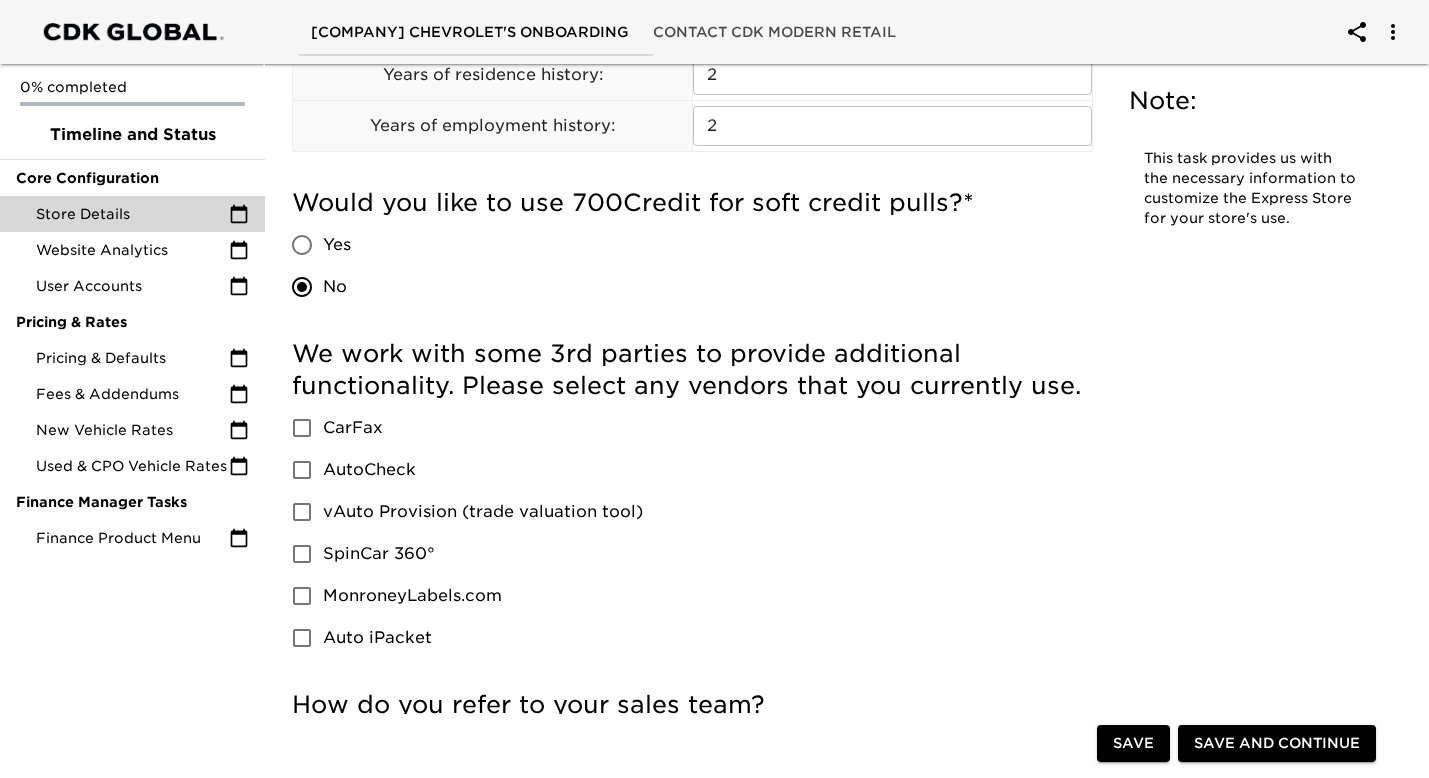 scroll, scrollTop: 2509, scrollLeft: 0, axis: vertical 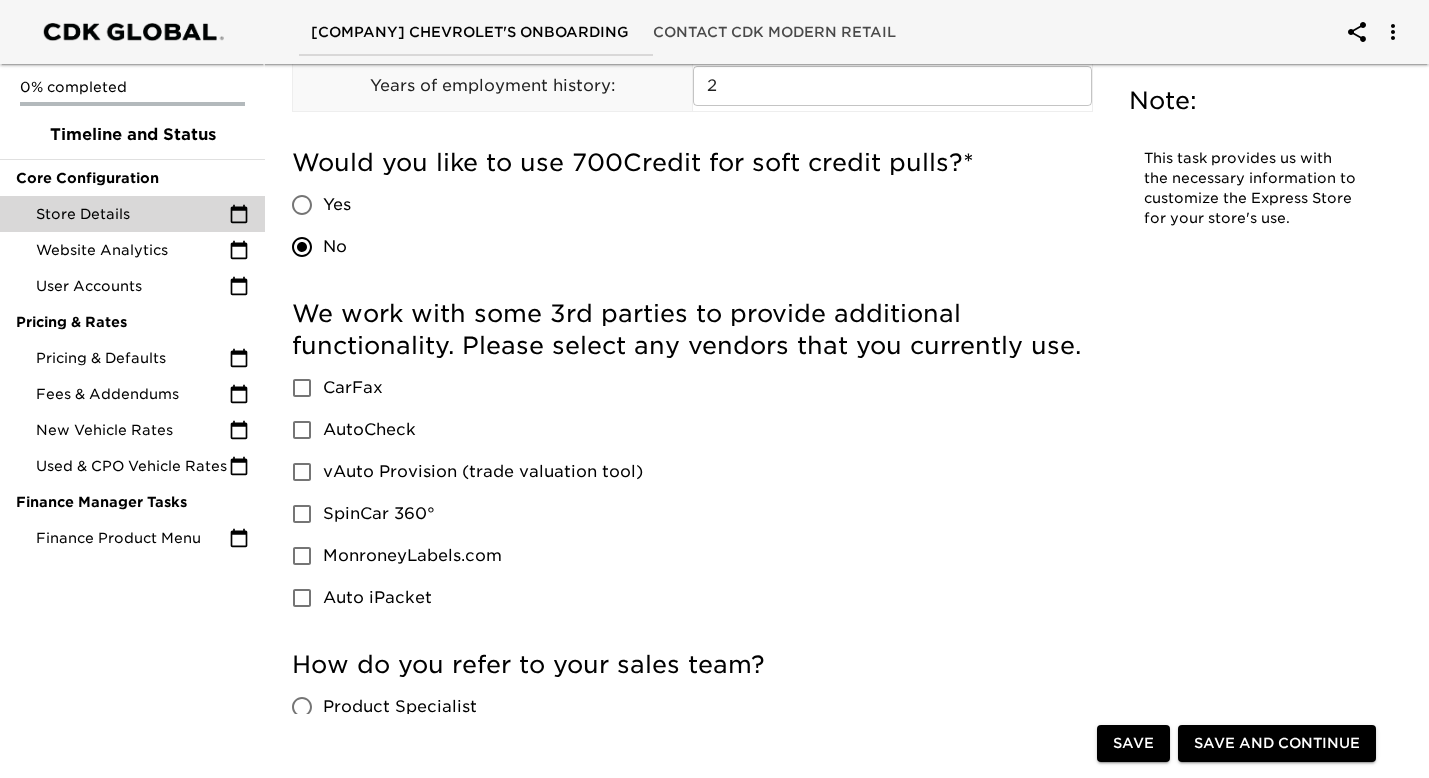 click on "CarFax" at bounding box center [302, 388] 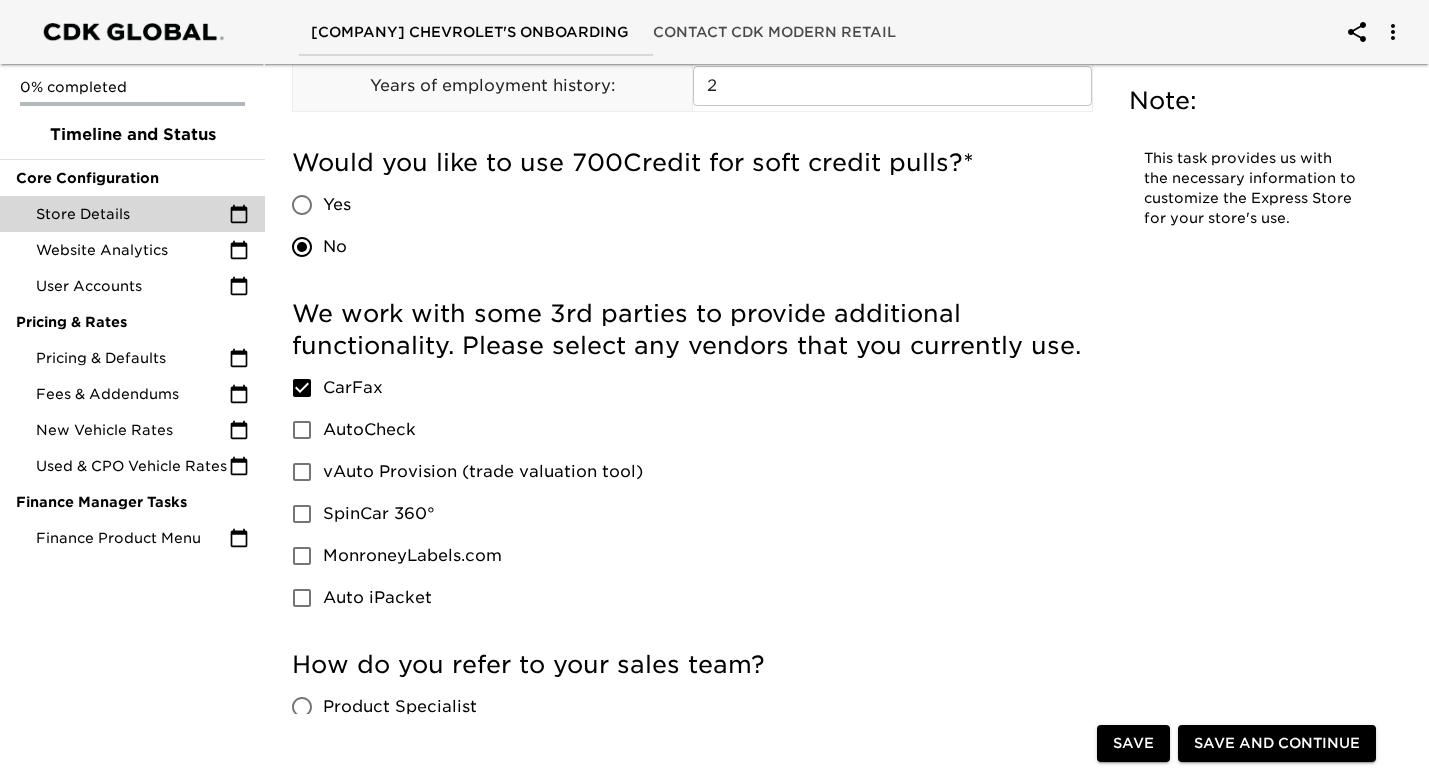 click on "AutoCheck" at bounding box center (302, 430) 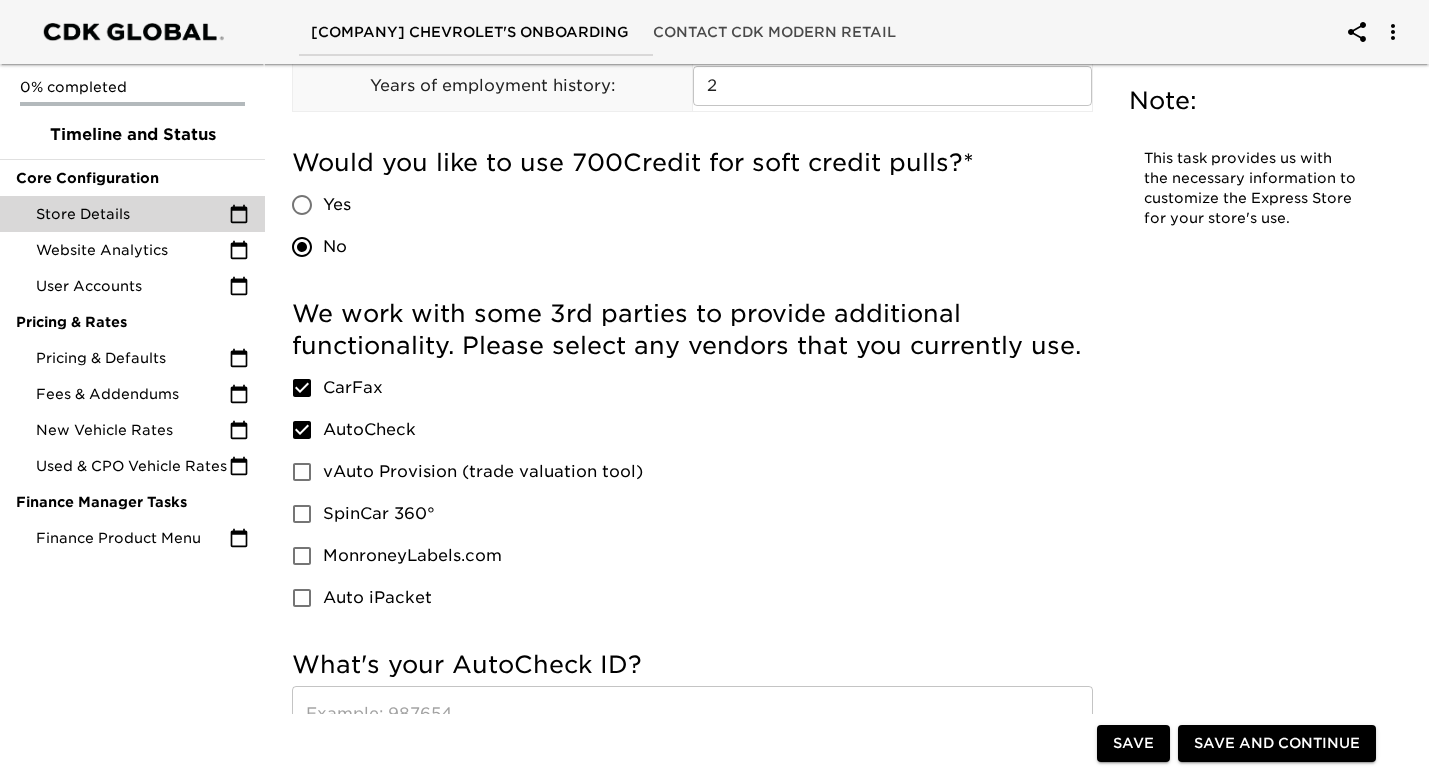 click on "SpinCar 360°" at bounding box center [302, 514] 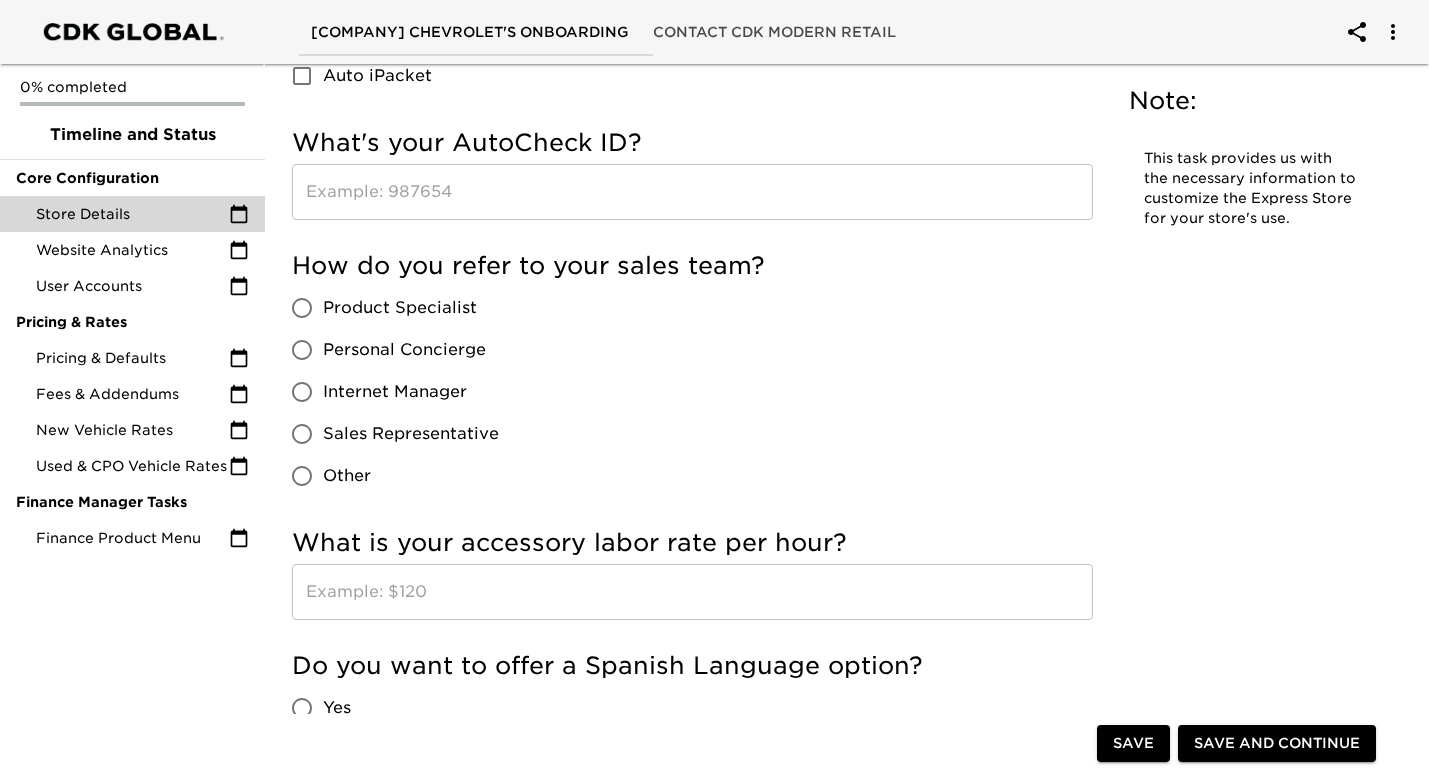 scroll, scrollTop: 3048, scrollLeft: 0, axis: vertical 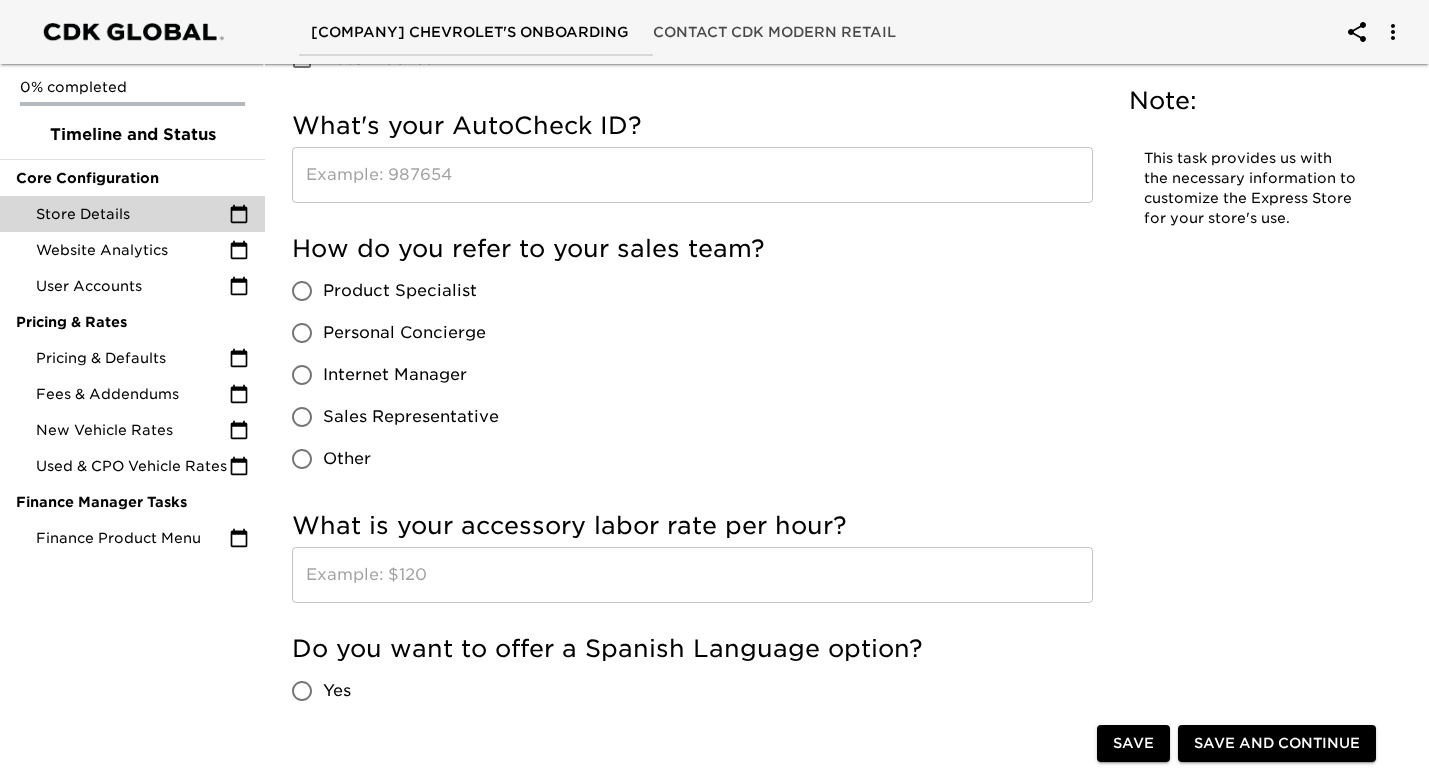 click on "Product Specialist" at bounding box center (302, 291) 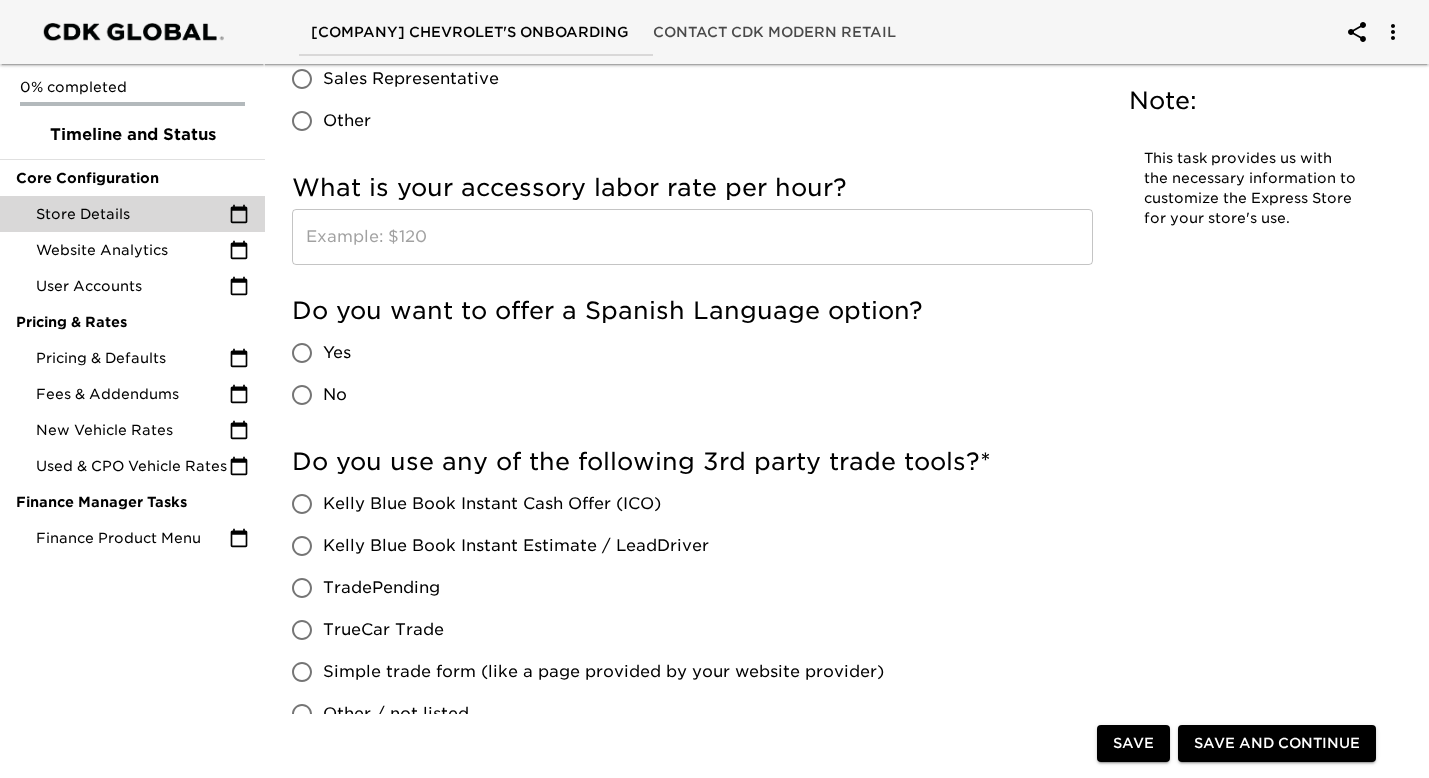 scroll, scrollTop: 3393, scrollLeft: 0, axis: vertical 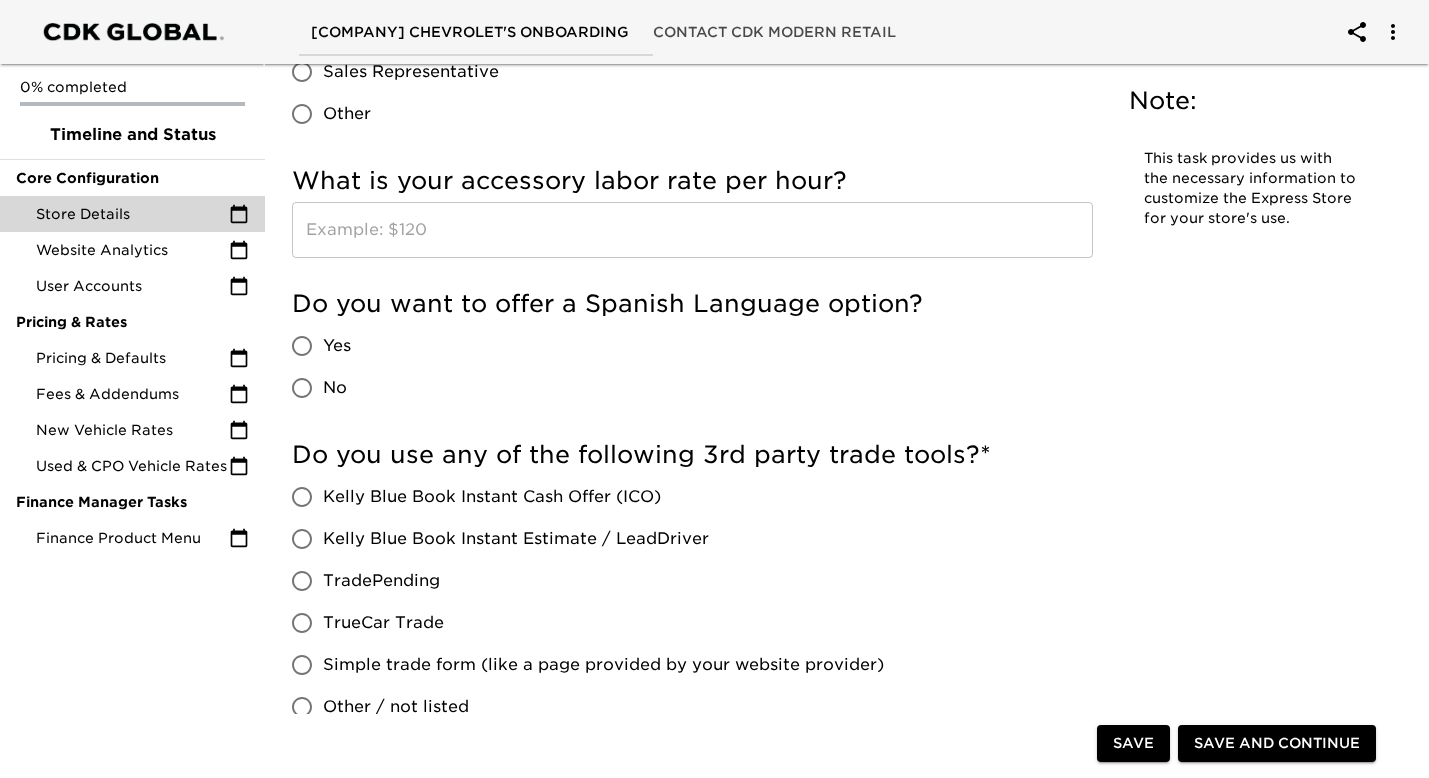 click on "No" at bounding box center (302, 388) 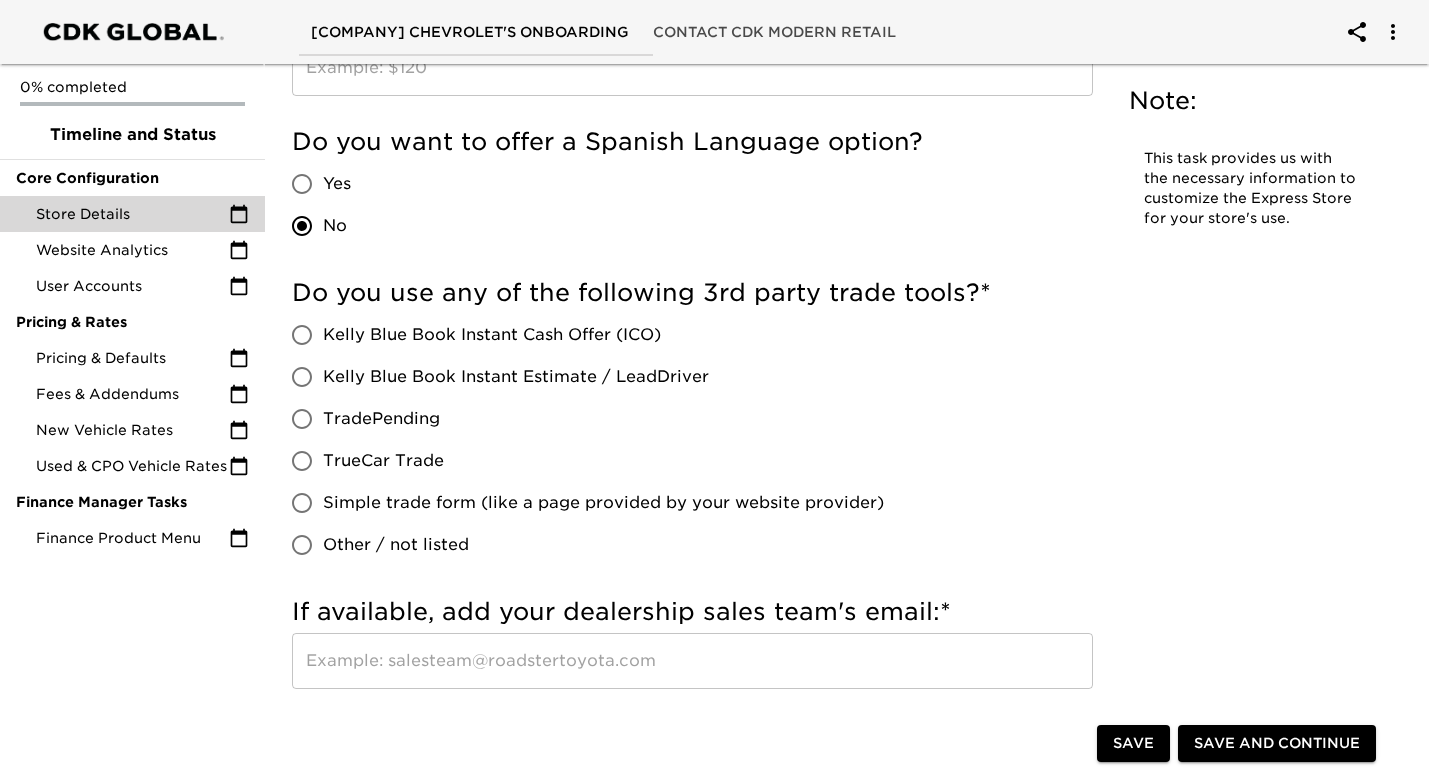 scroll, scrollTop: 3558, scrollLeft: 0, axis: vertical 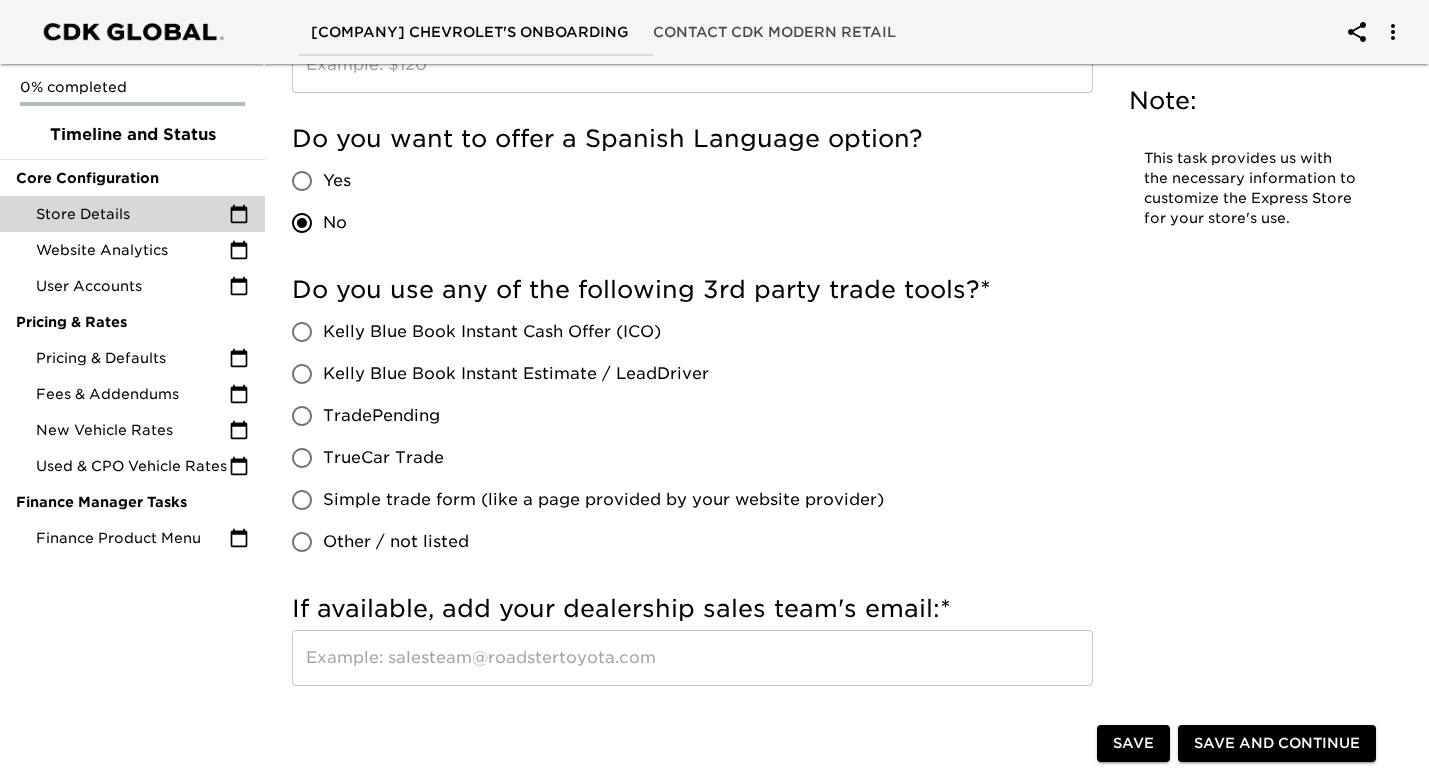 click on "Simple trade form (like a page provided by your website provider)" at bounding box center (302, 500) 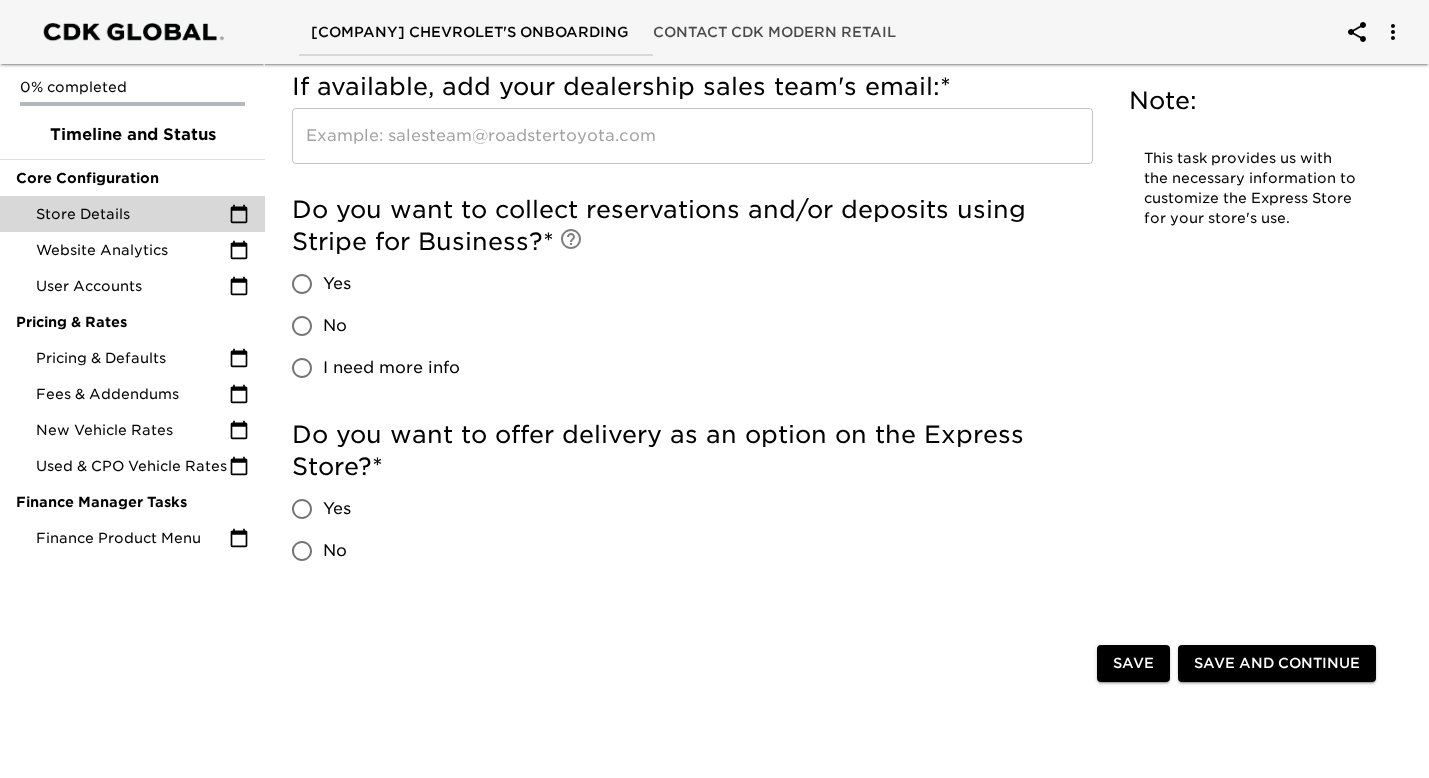 scroll, scrollTop: 4089, scrollLeft: 0, axis: vertical 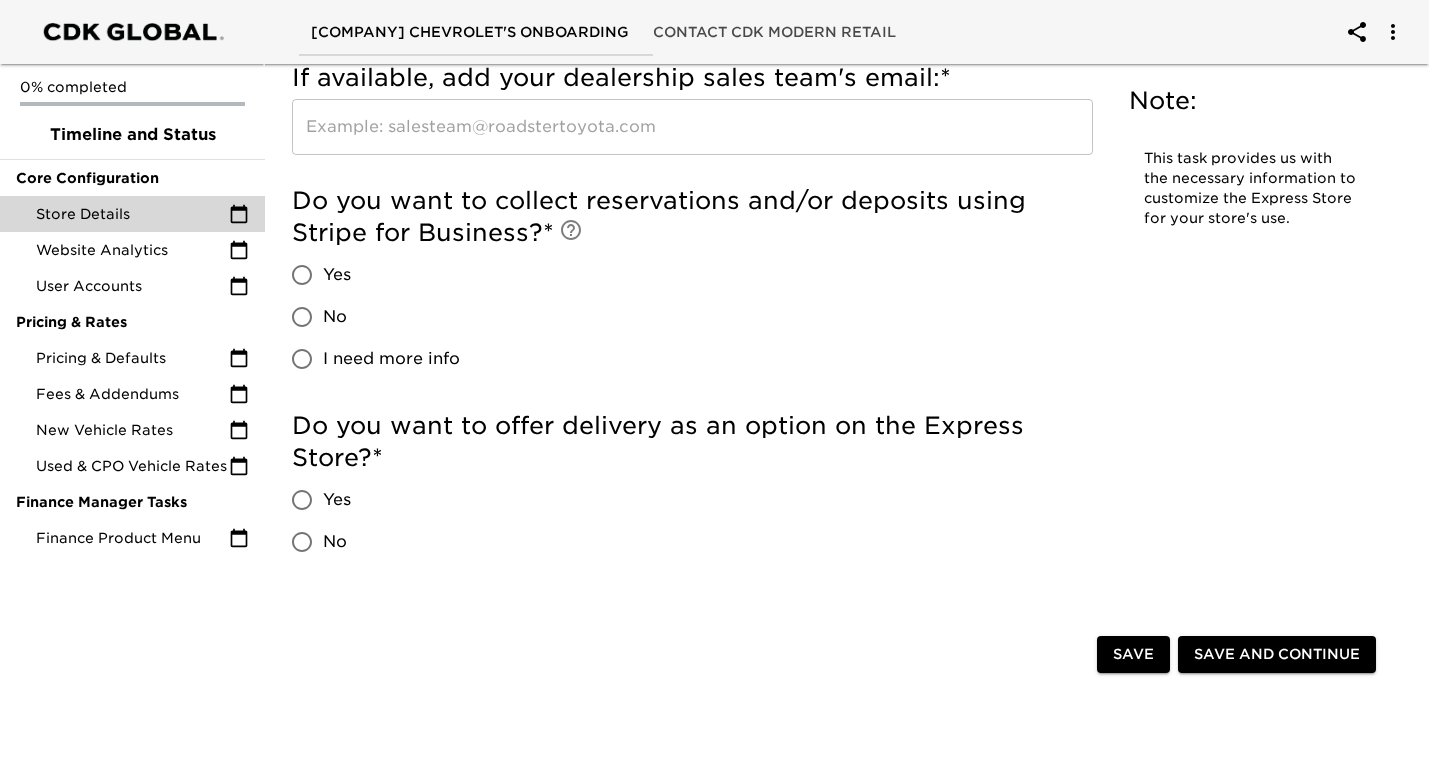 click on "No" at bounding box center [302, 317] 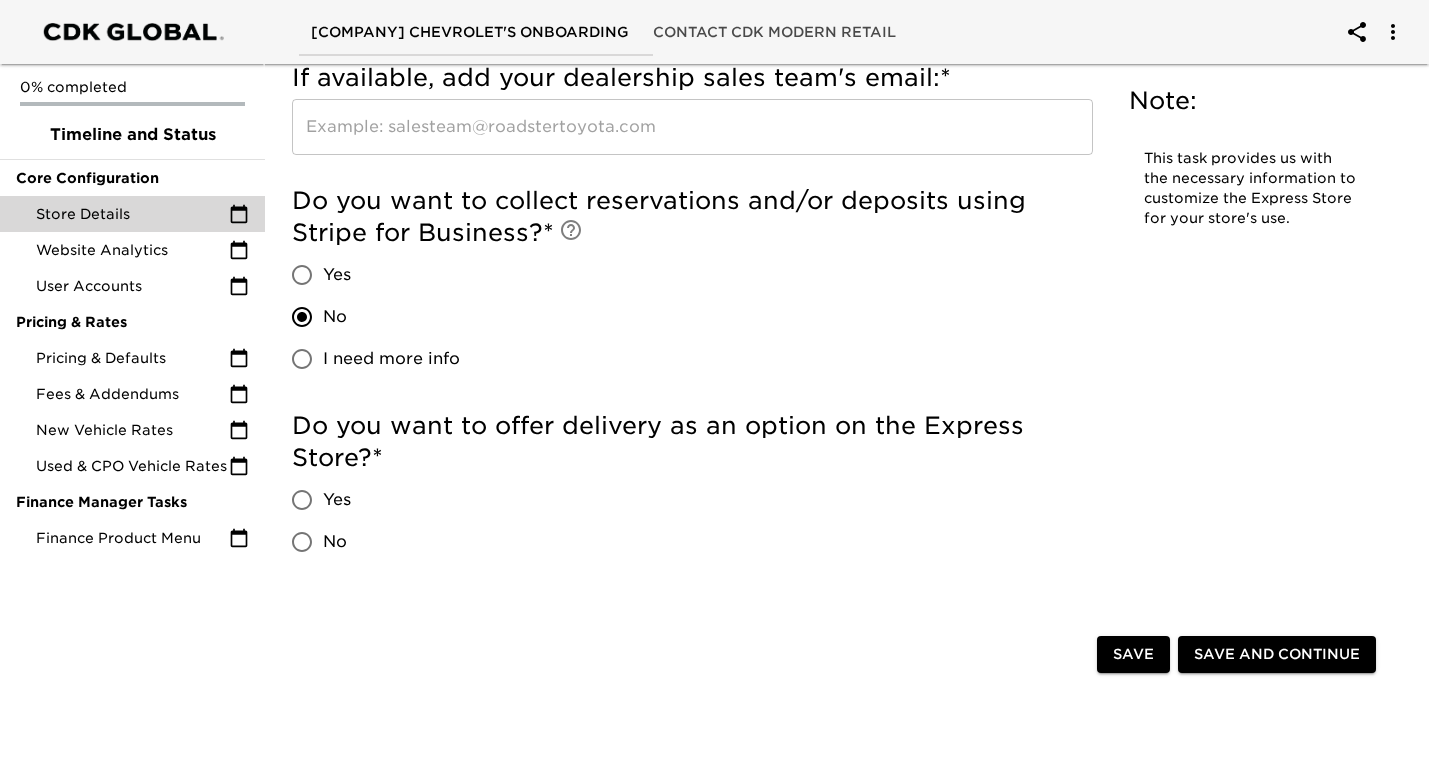 click on "I need more info" at bounding box center (302, 359) 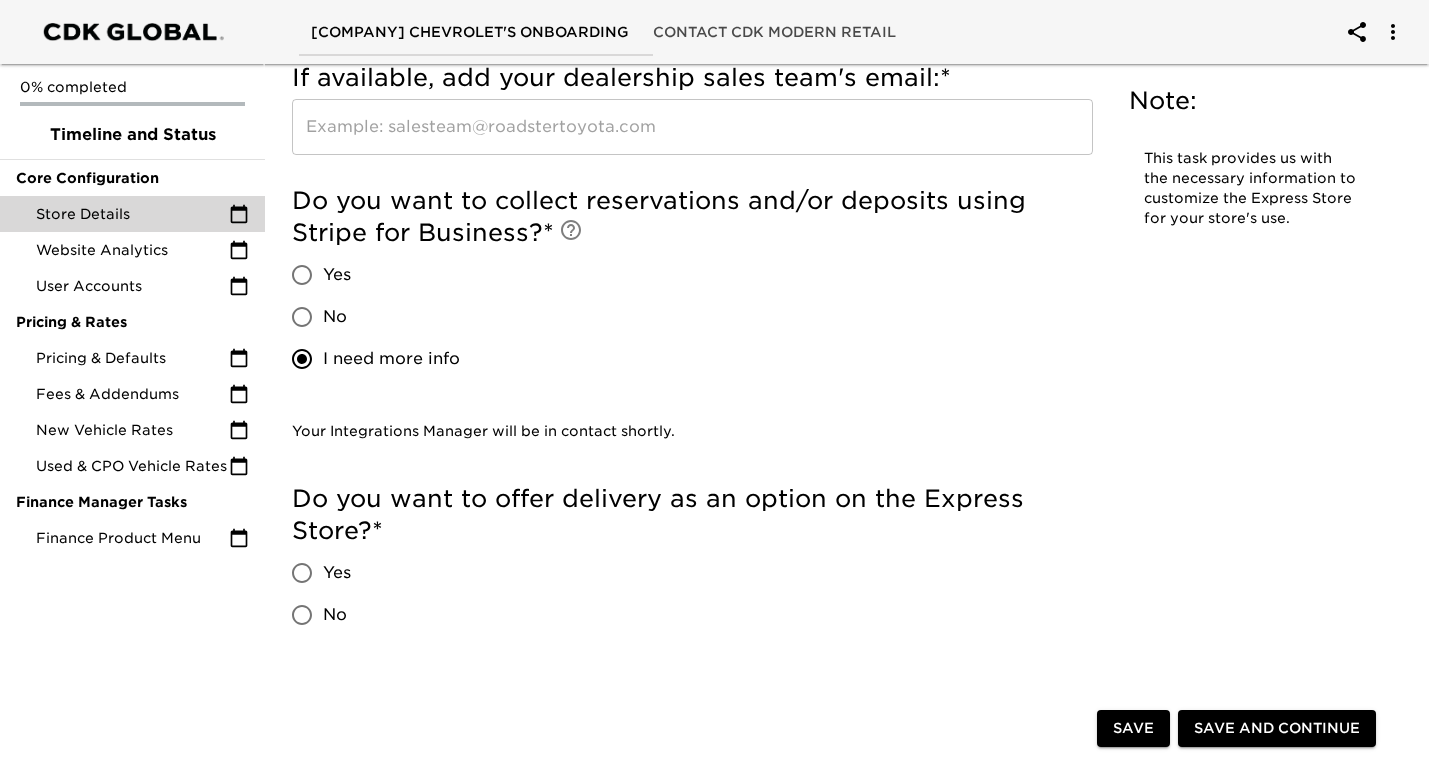 click on "No" at bounding box center [302, 317] 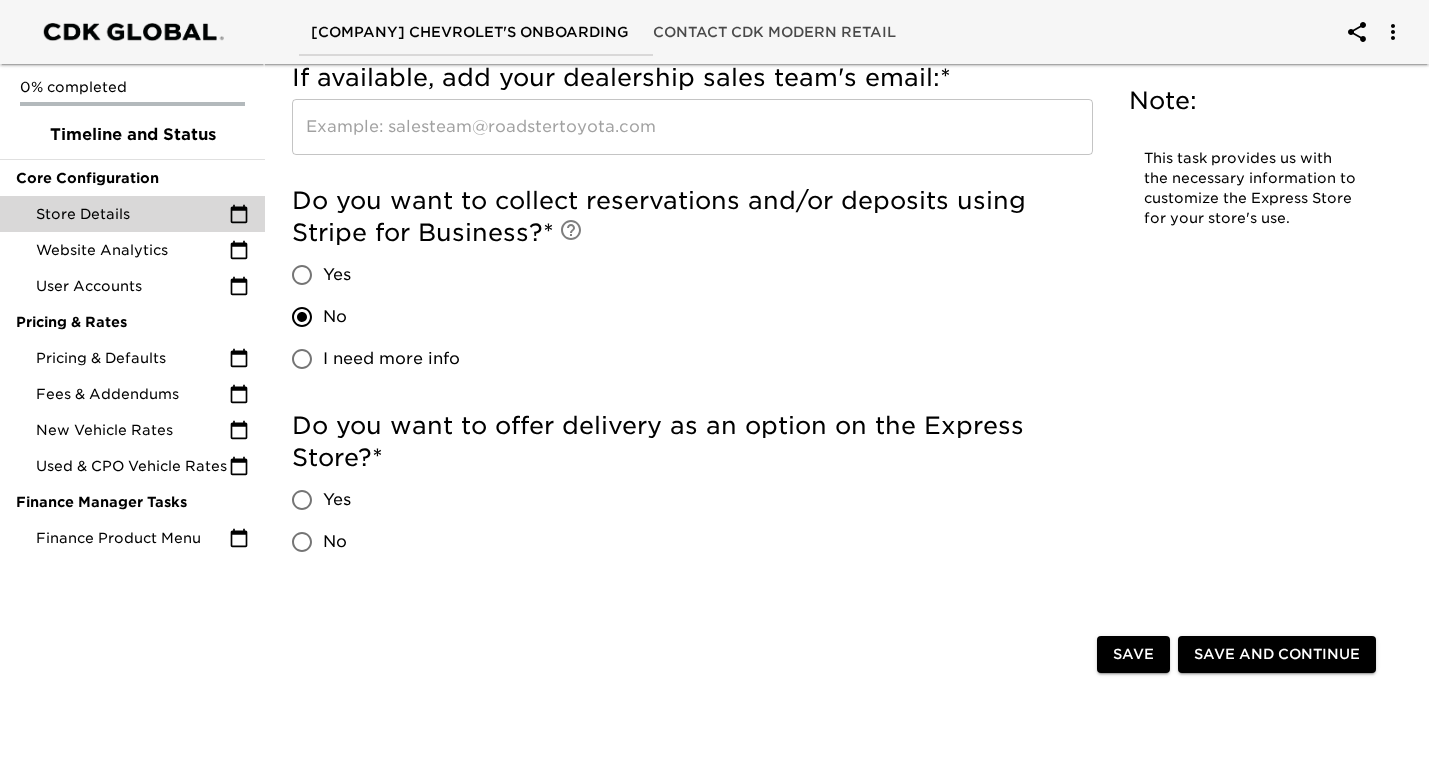 click on "No" at bounding box center (302, 542) 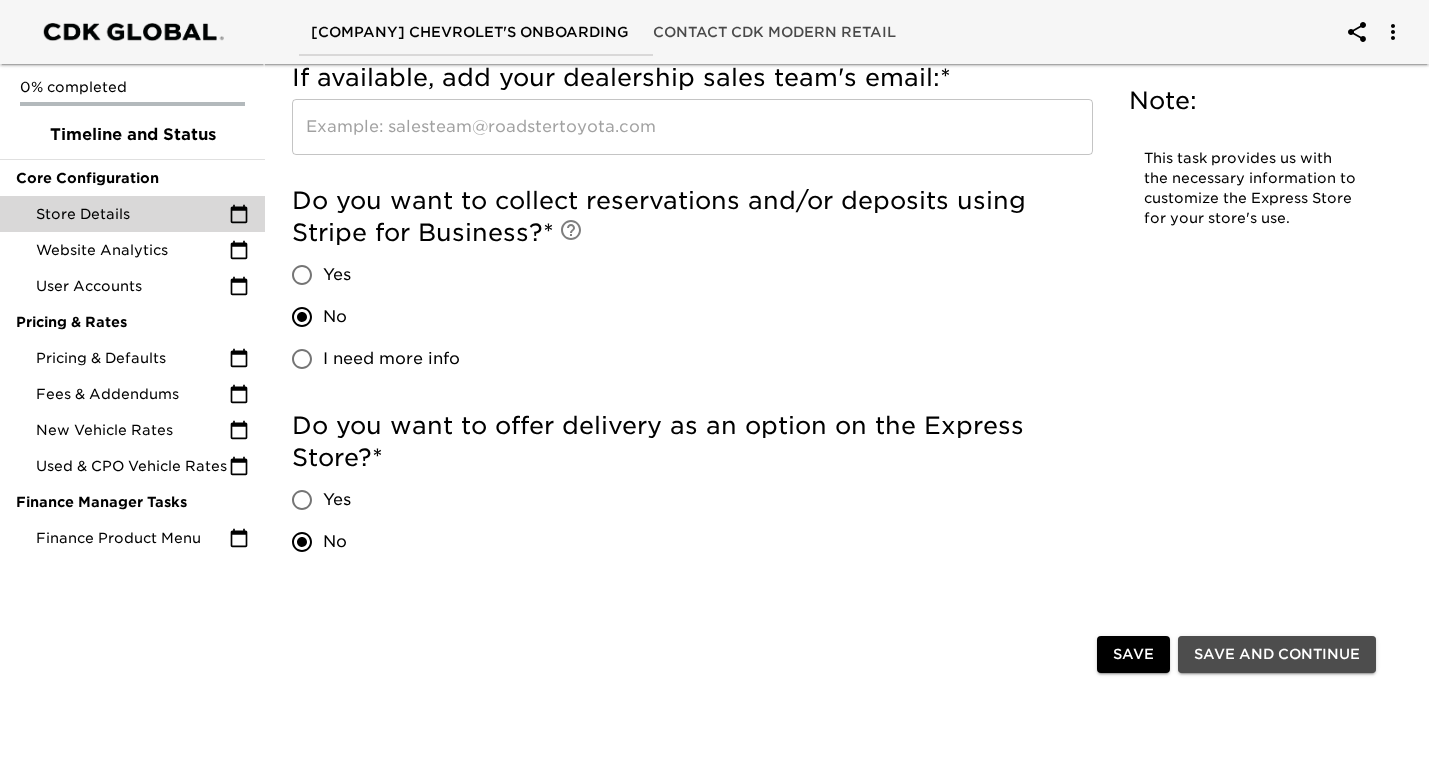 click on "Save and Continue" at bounding box center [1277, 654] 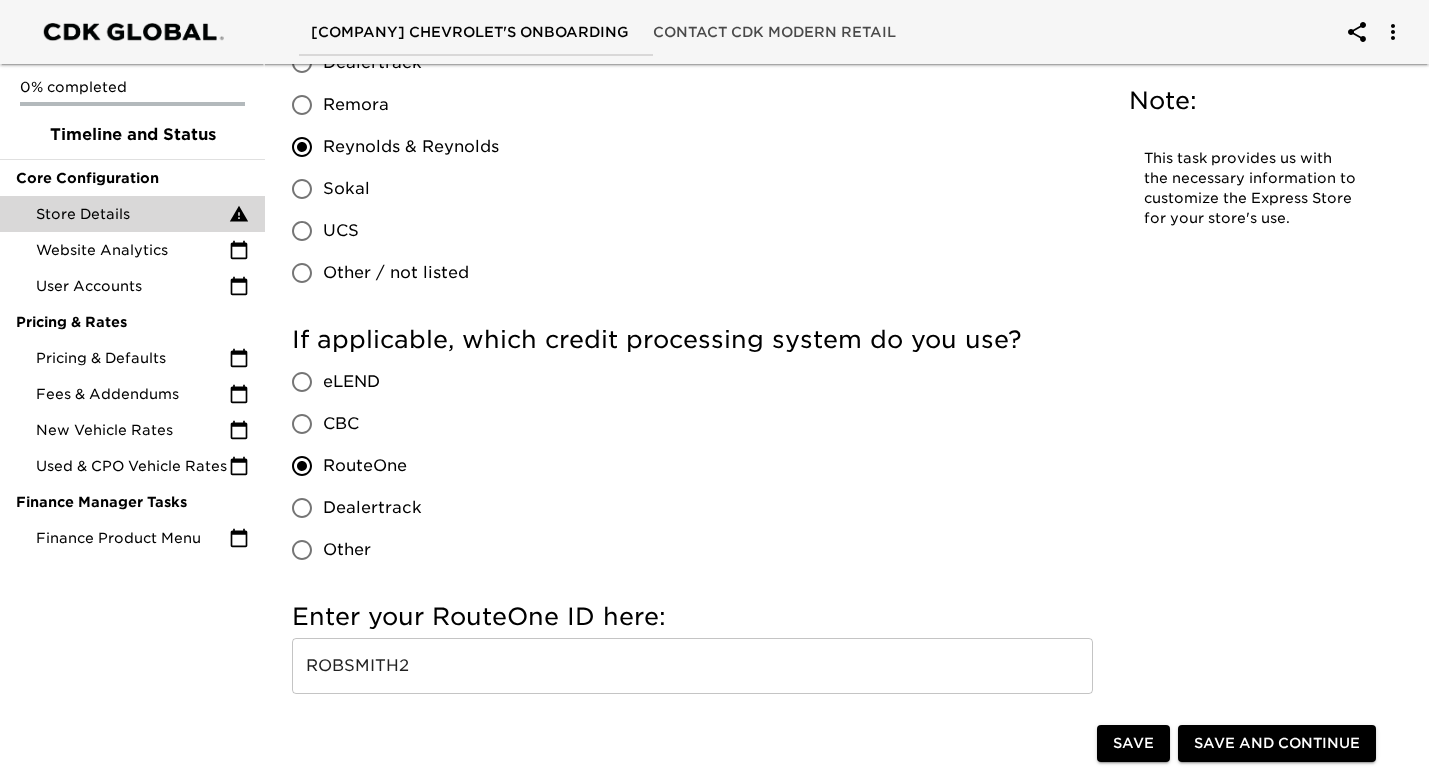 scroll, scrollTop: 1950, scrollLeft: 0, axis: vertical 